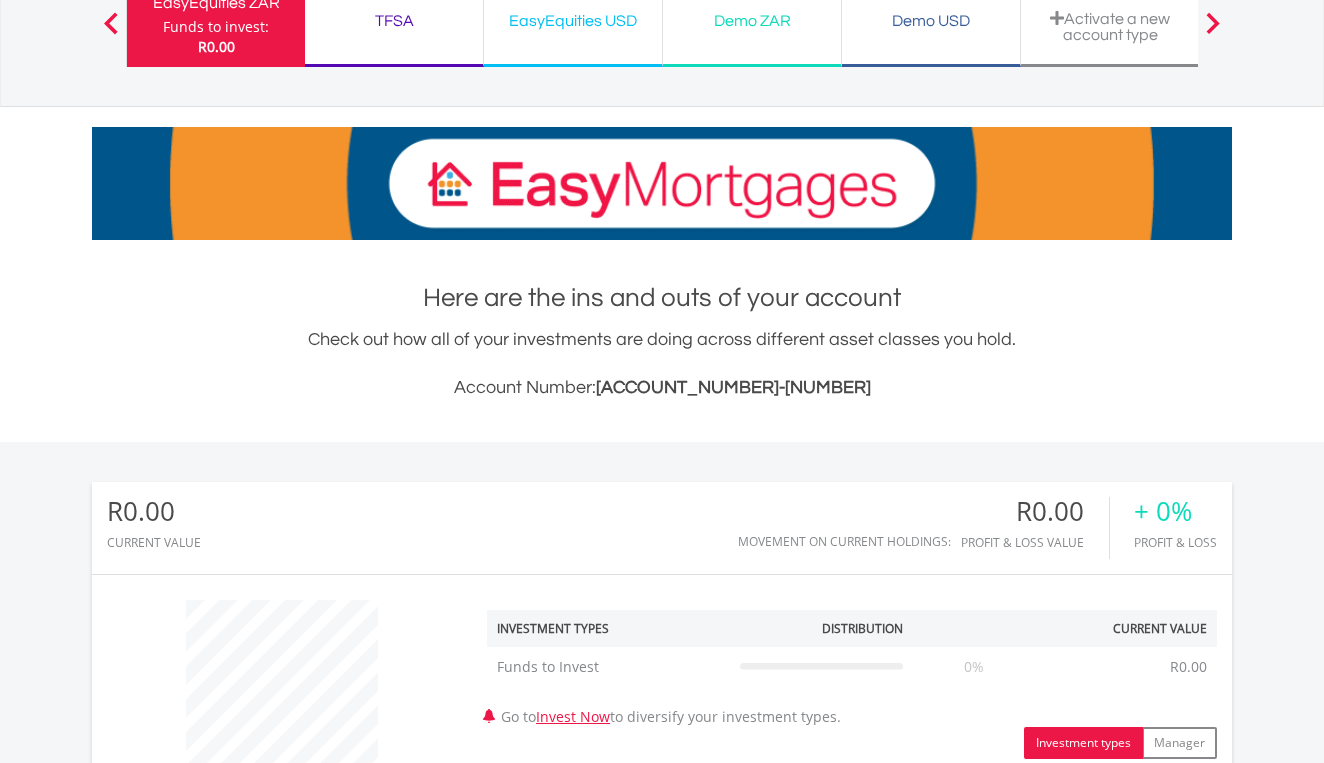 scroll, scrollTop: 257, scrollLeft: 0, axis: vertical 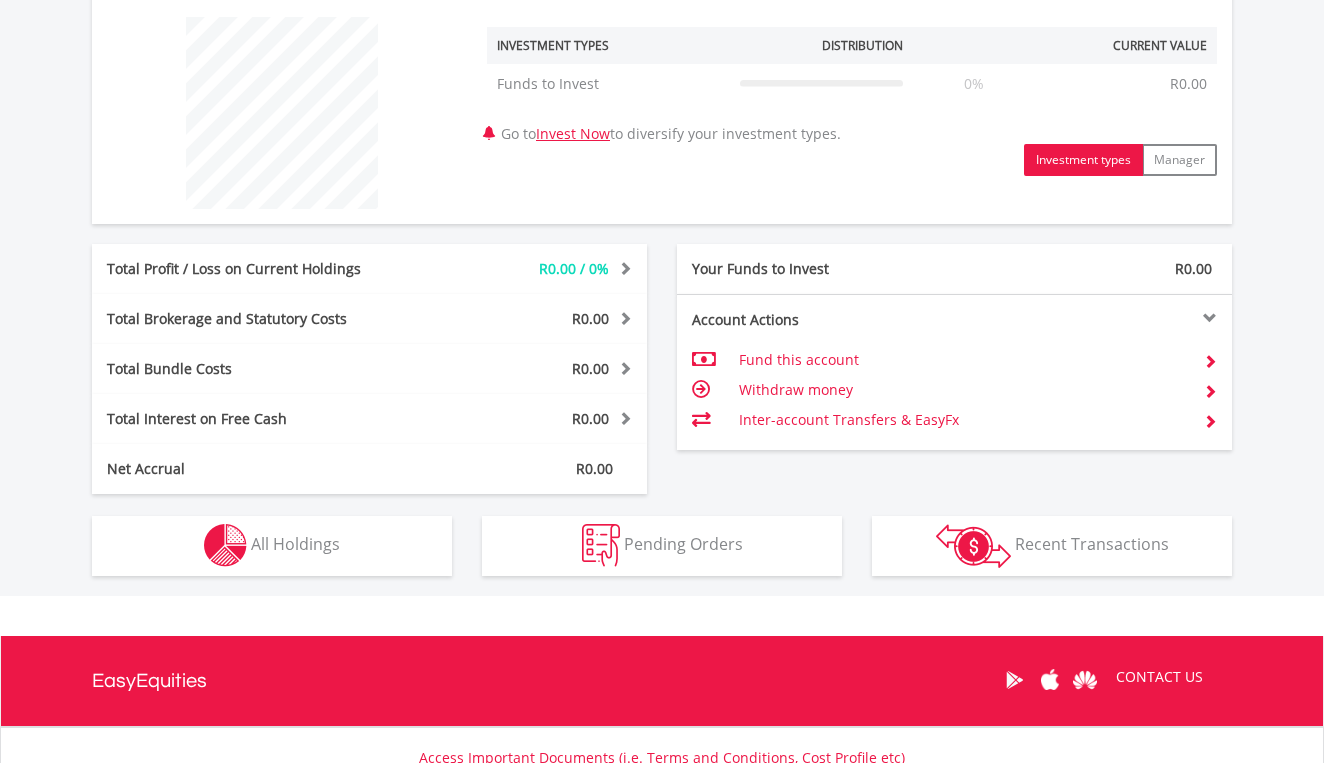 click on "Invest Now" at bounding box center (573, 133) 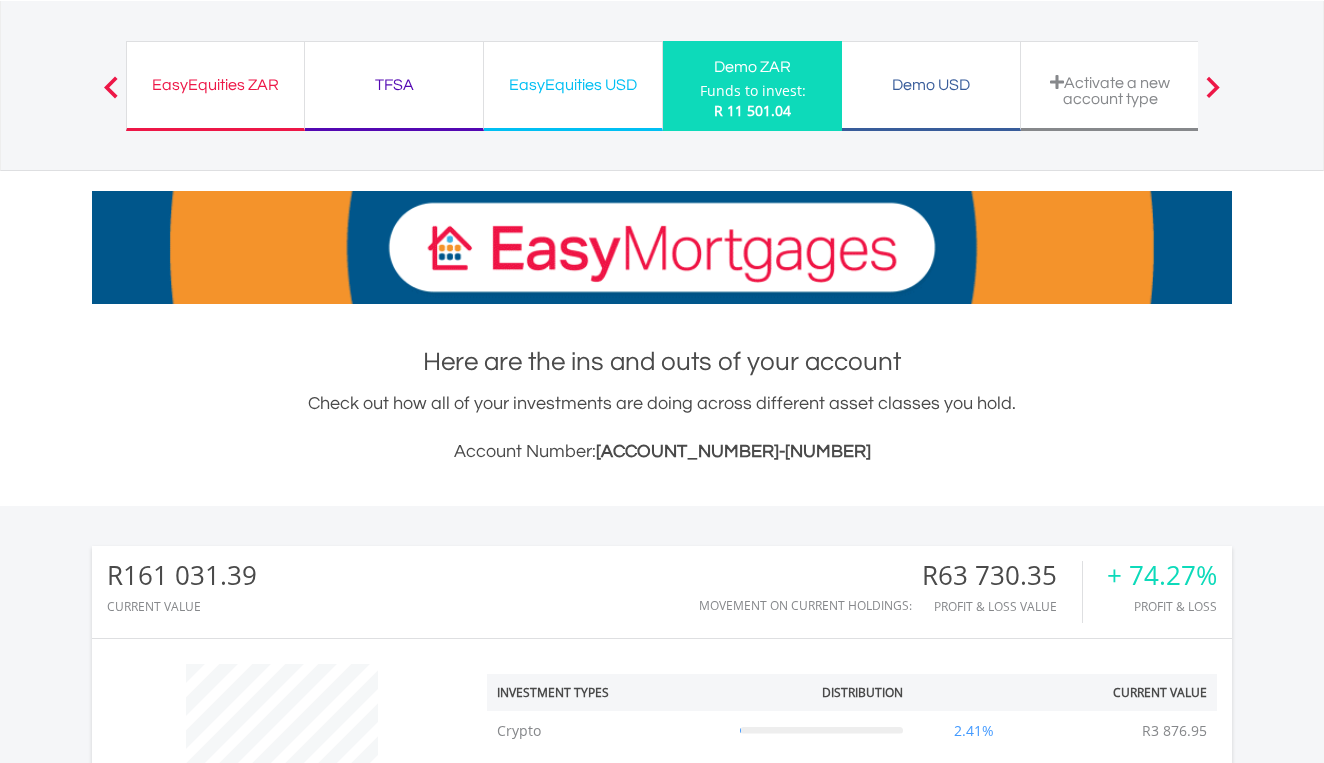 scroll, scrollTop: 291, scrollLeft: 0, axis: vertical 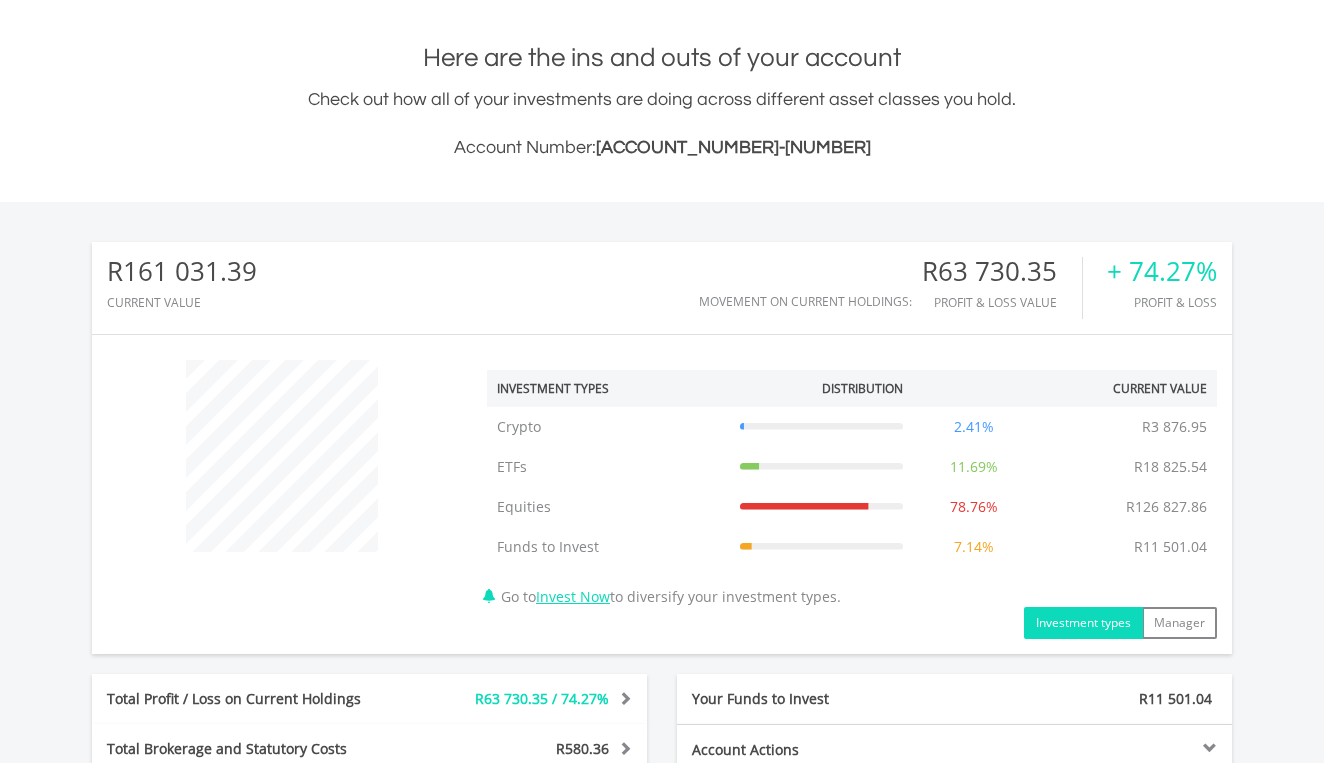 click on "Investment types" at bounding box center (1083, 623) 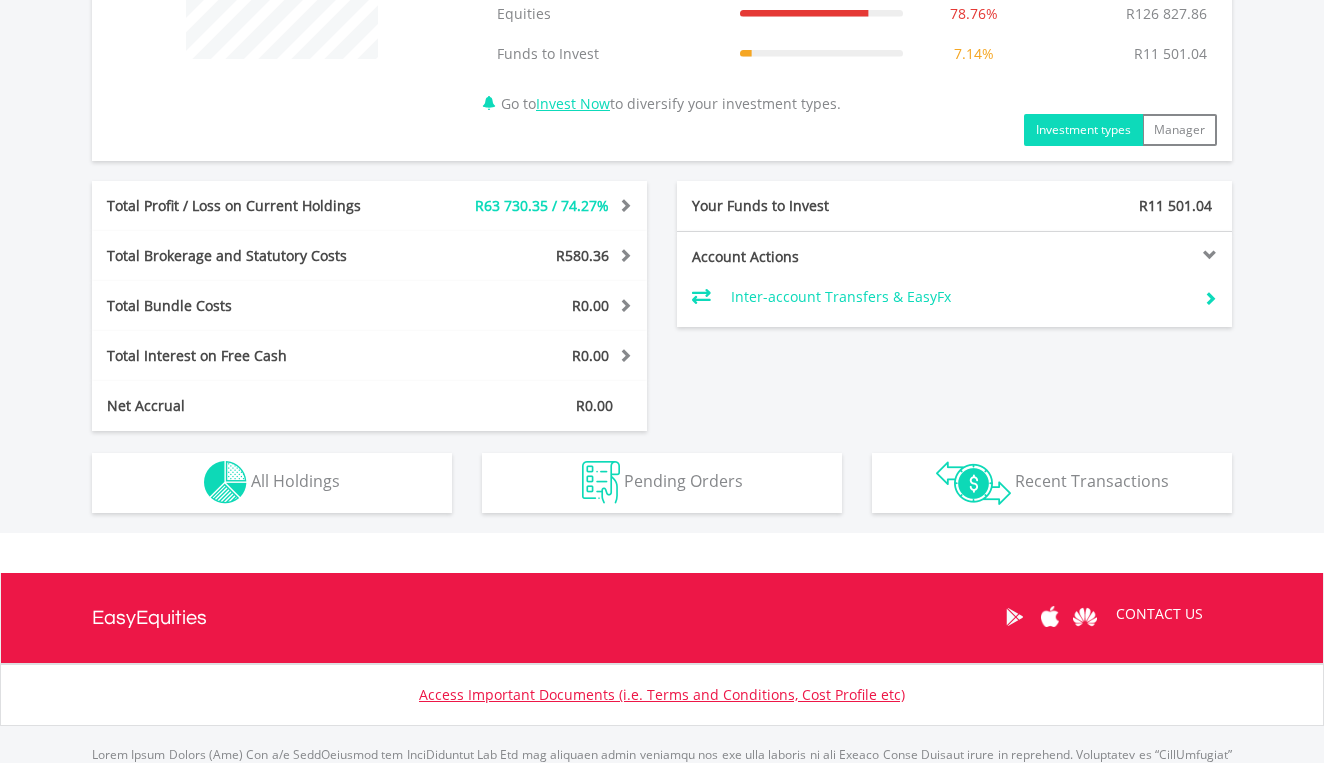 scroll, scrollTop: 938, scrollLeft: 0, axis: vertical 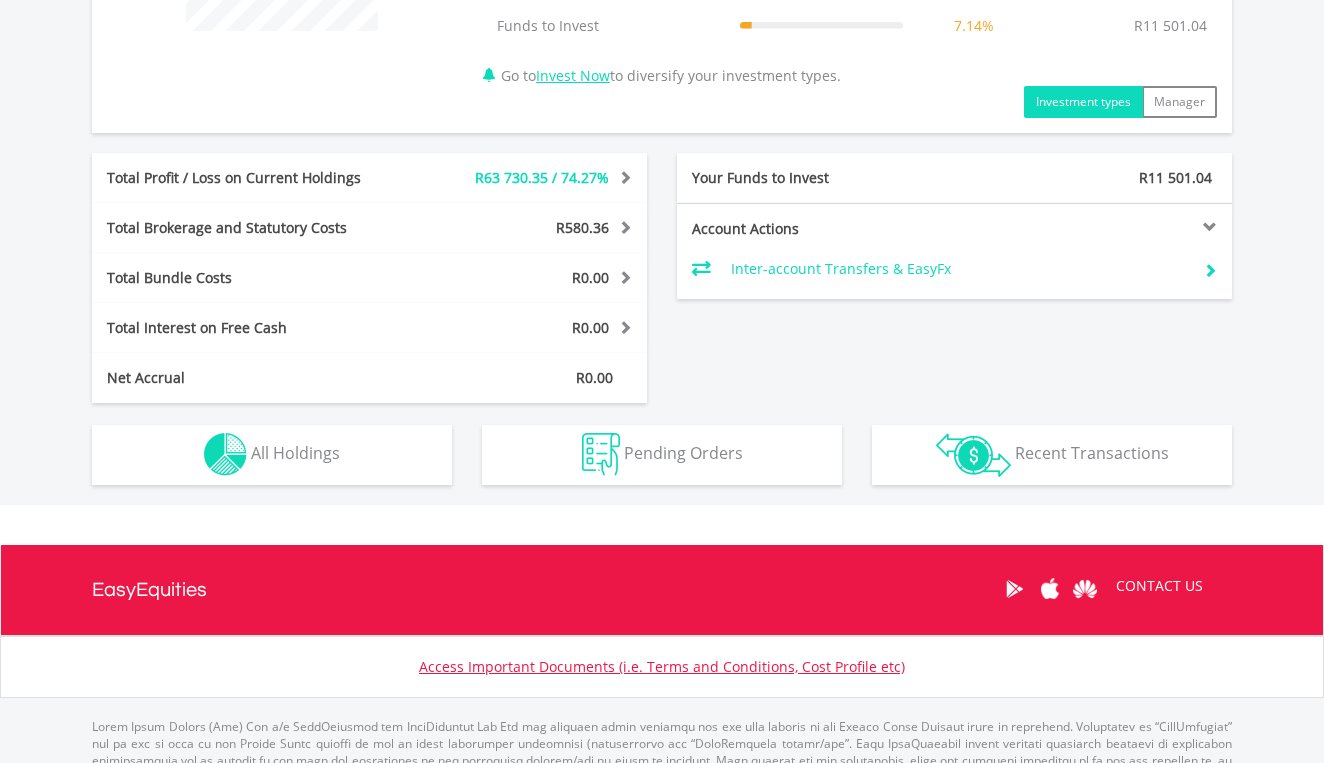 click on "All Holdings" at bounding box center (295, 453) 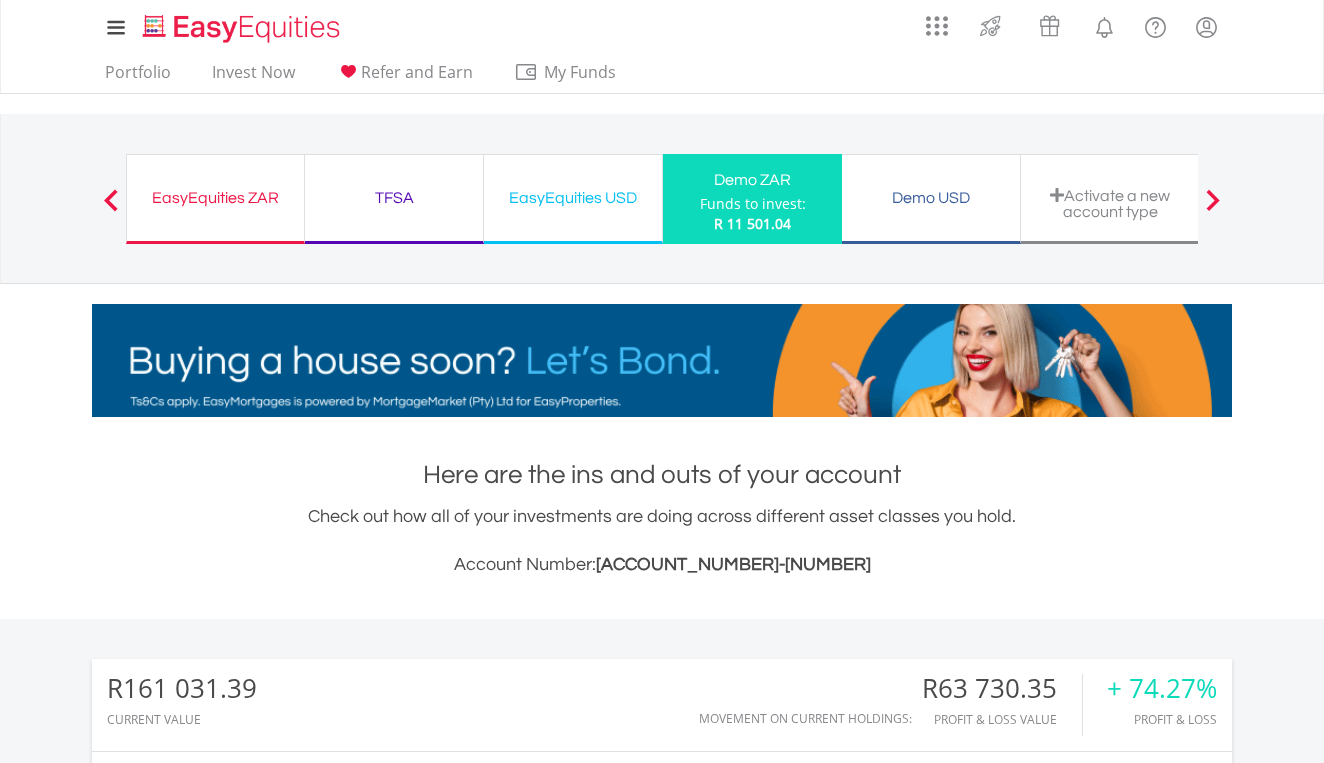 scroll, scrollTop: 0, scrollLeft: 0, axis: both 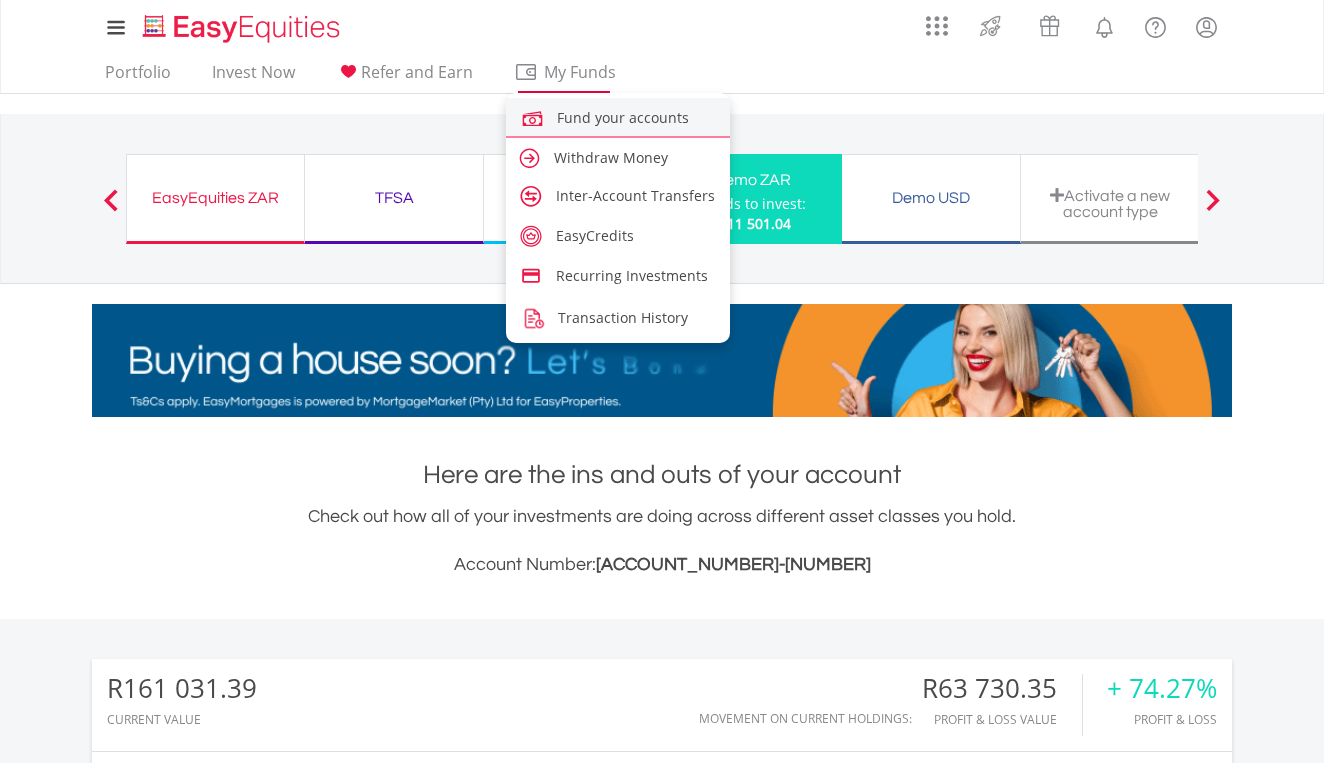 click on "Fund your accounts" at bounding box center (623, 117) 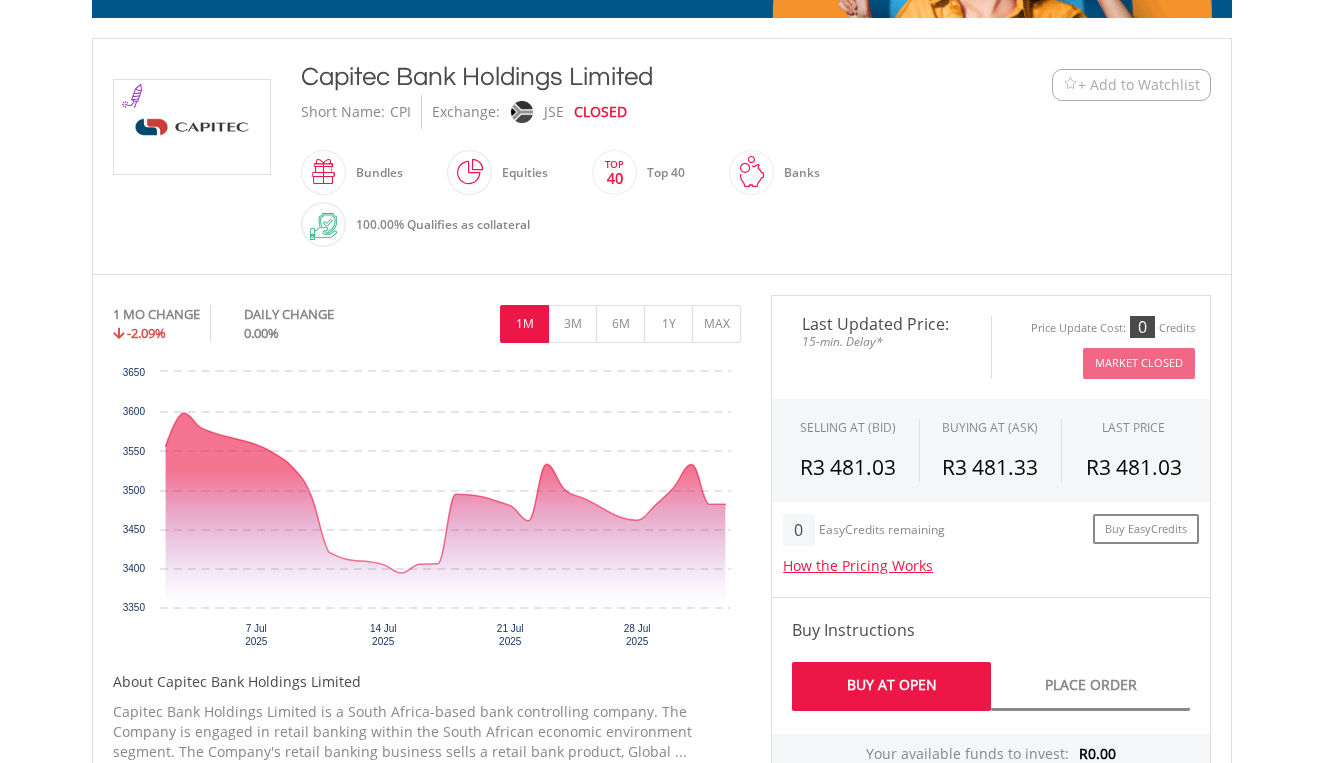 scroll, scrollTop: 397, scrollLeft: 0, axis: vertical 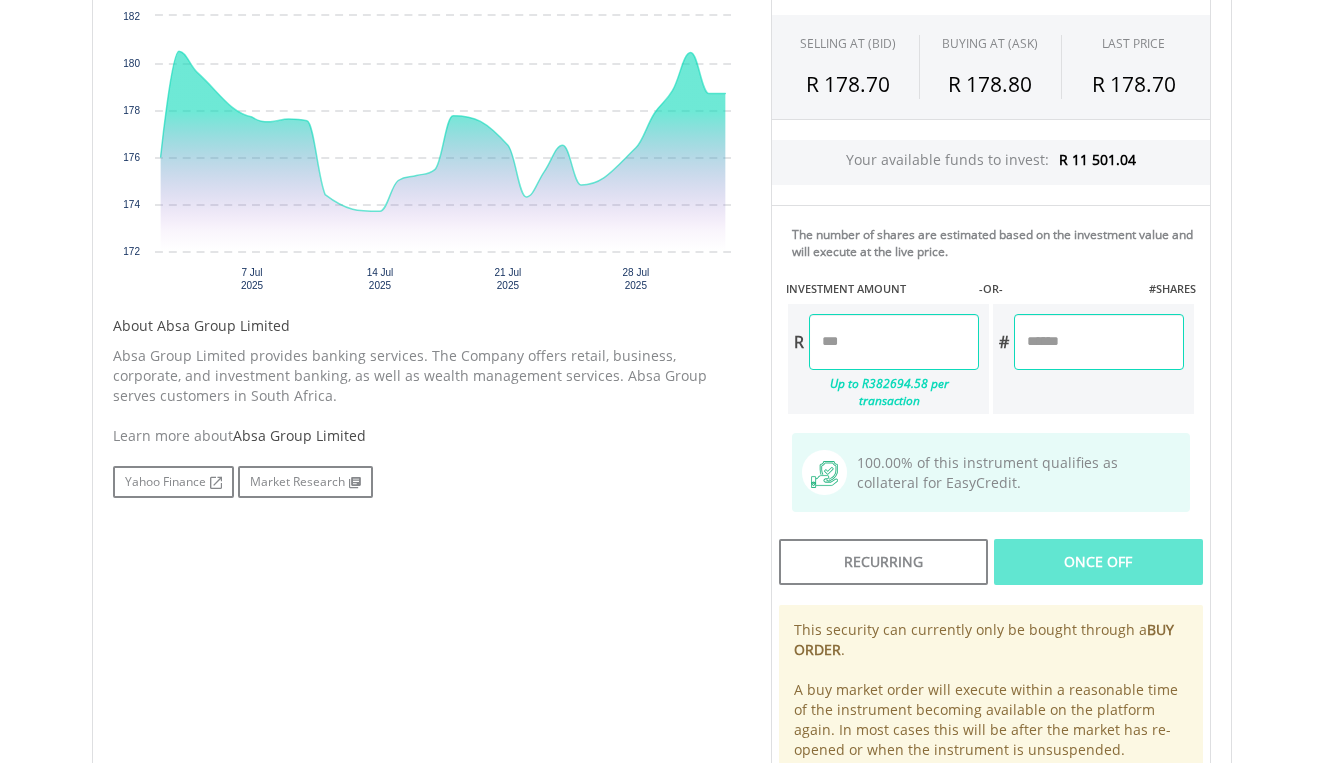click at bounding box center [894, 342] 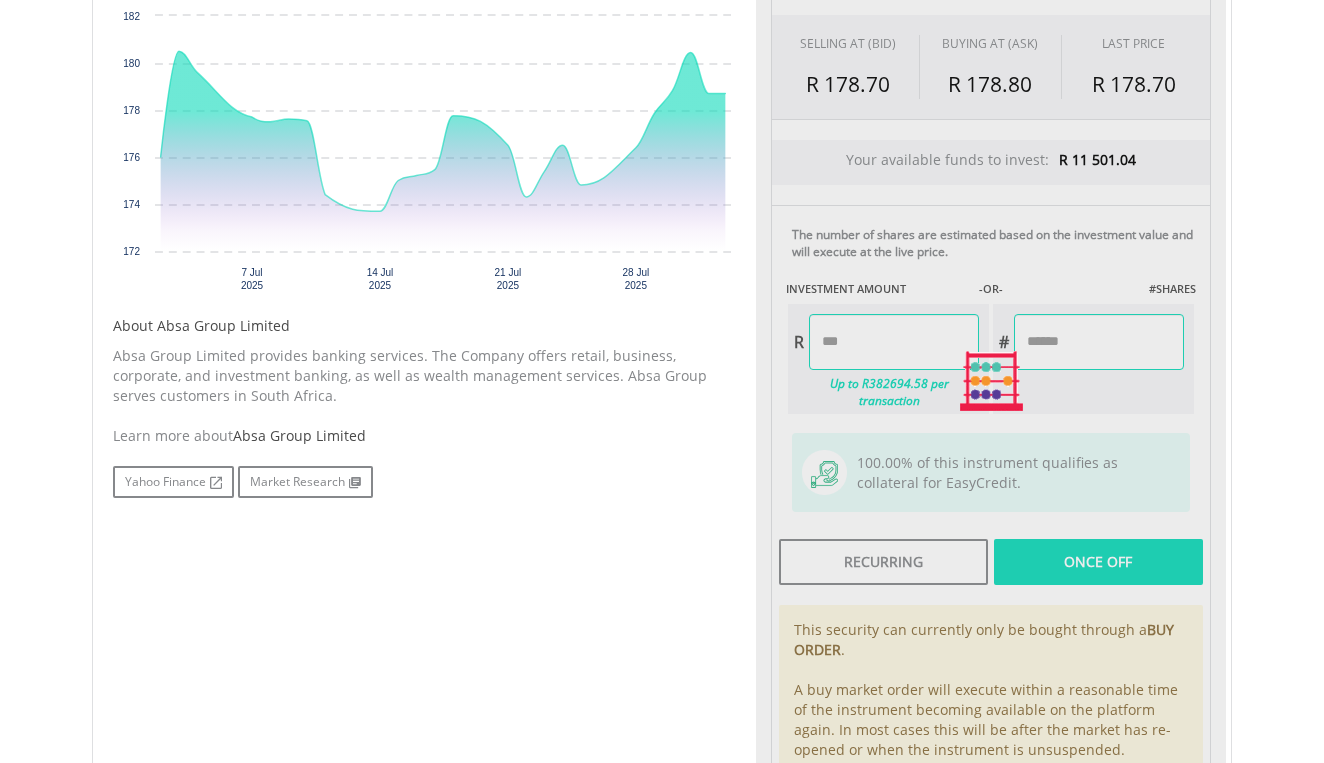 type on "******" 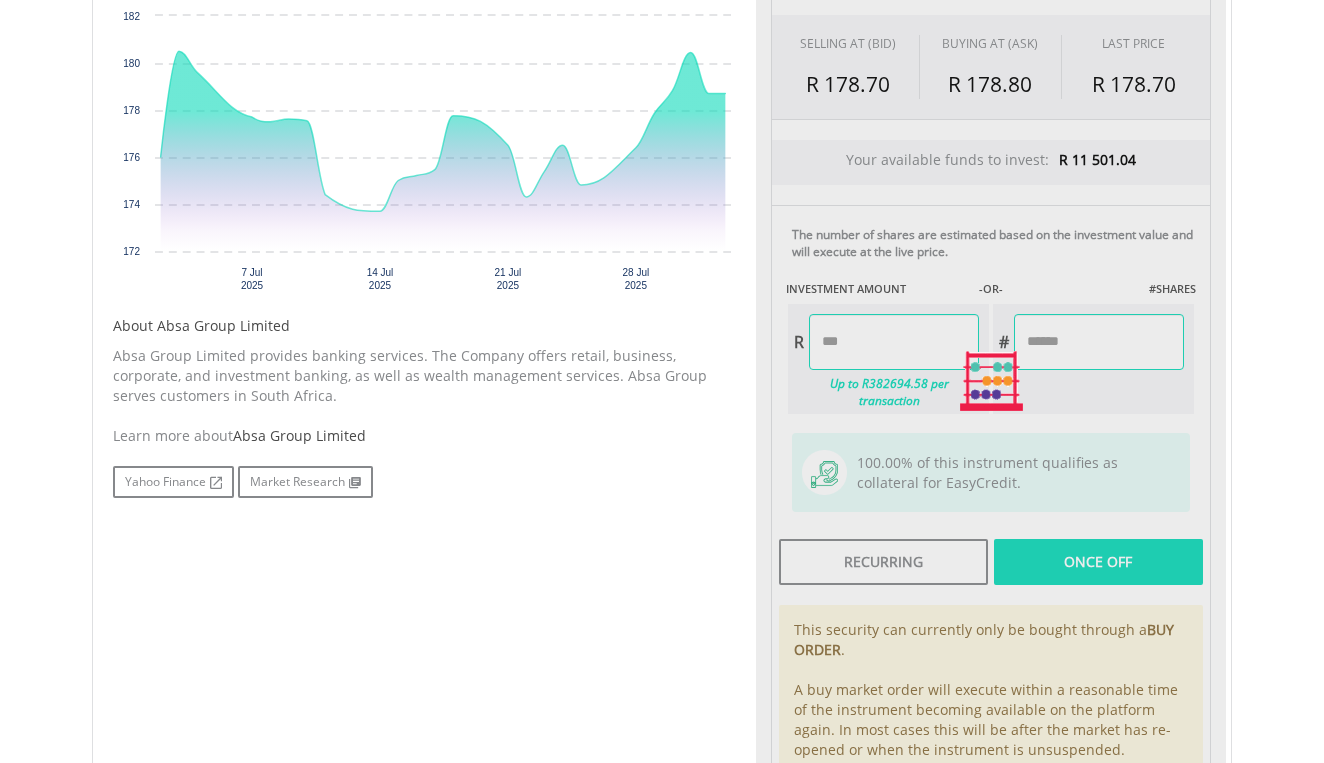 type on "******" 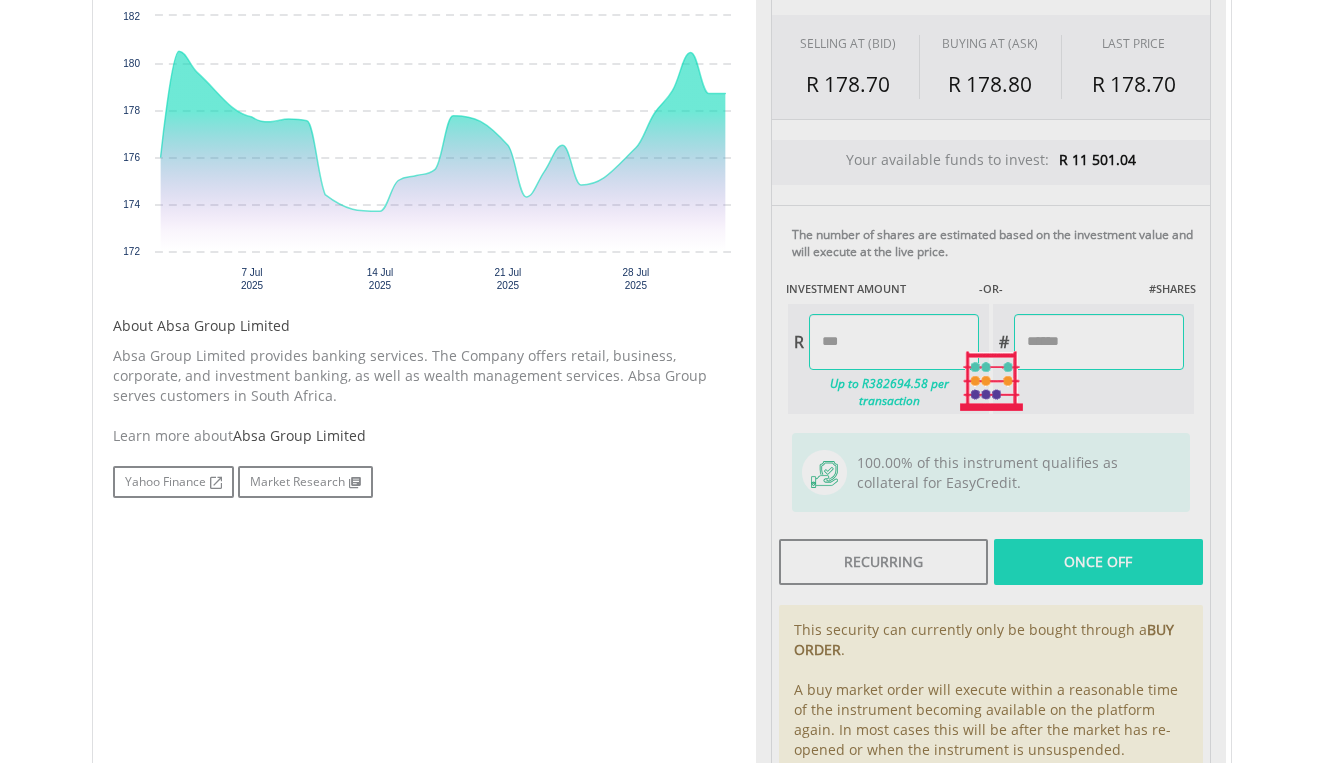 click on "Learn more about Absa Group Limited Yahoo Finance Market Research" at bounding box center (427, 462) 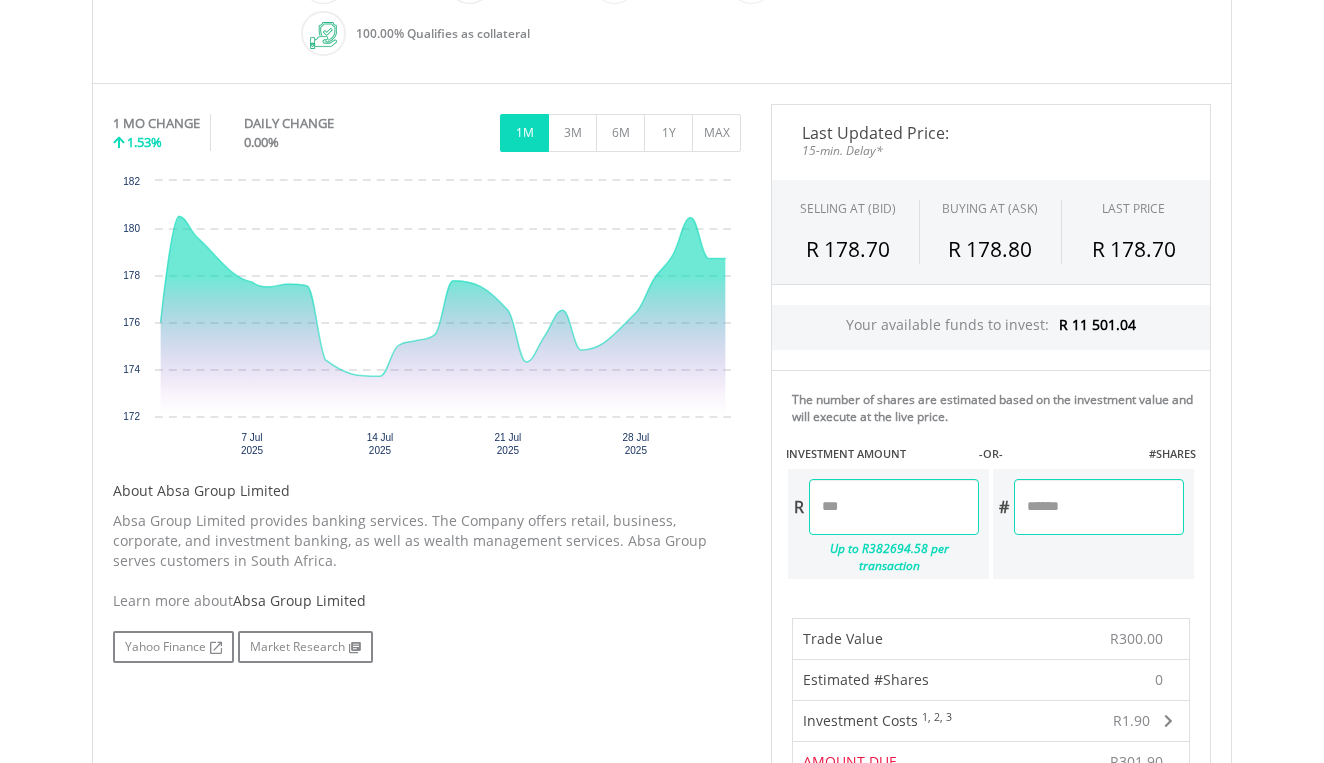 scroll, scrollTop: 581, scrollLeft: 0, axis: vertical 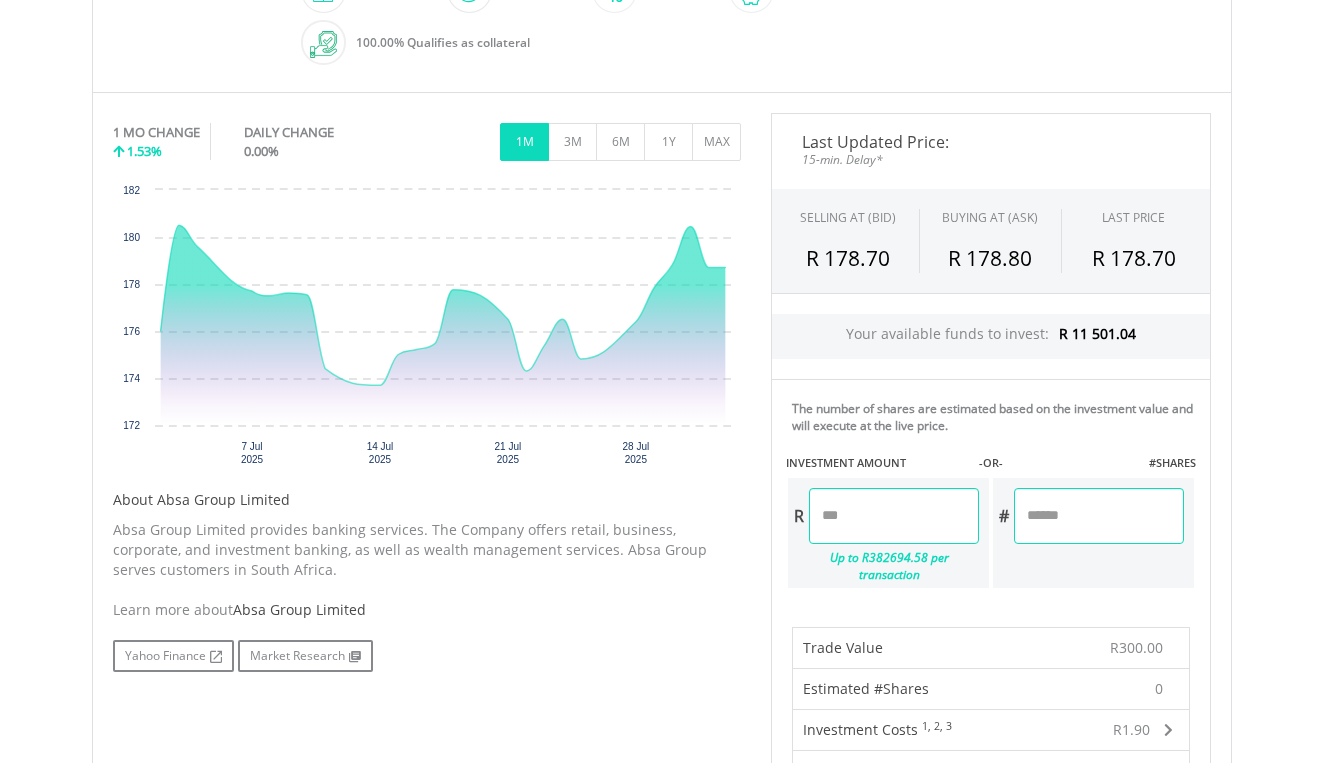 drag, startPoint x: 881, startPoint y: 504, endPoint x: 890, endPoint y: 510, distance: 10.816654 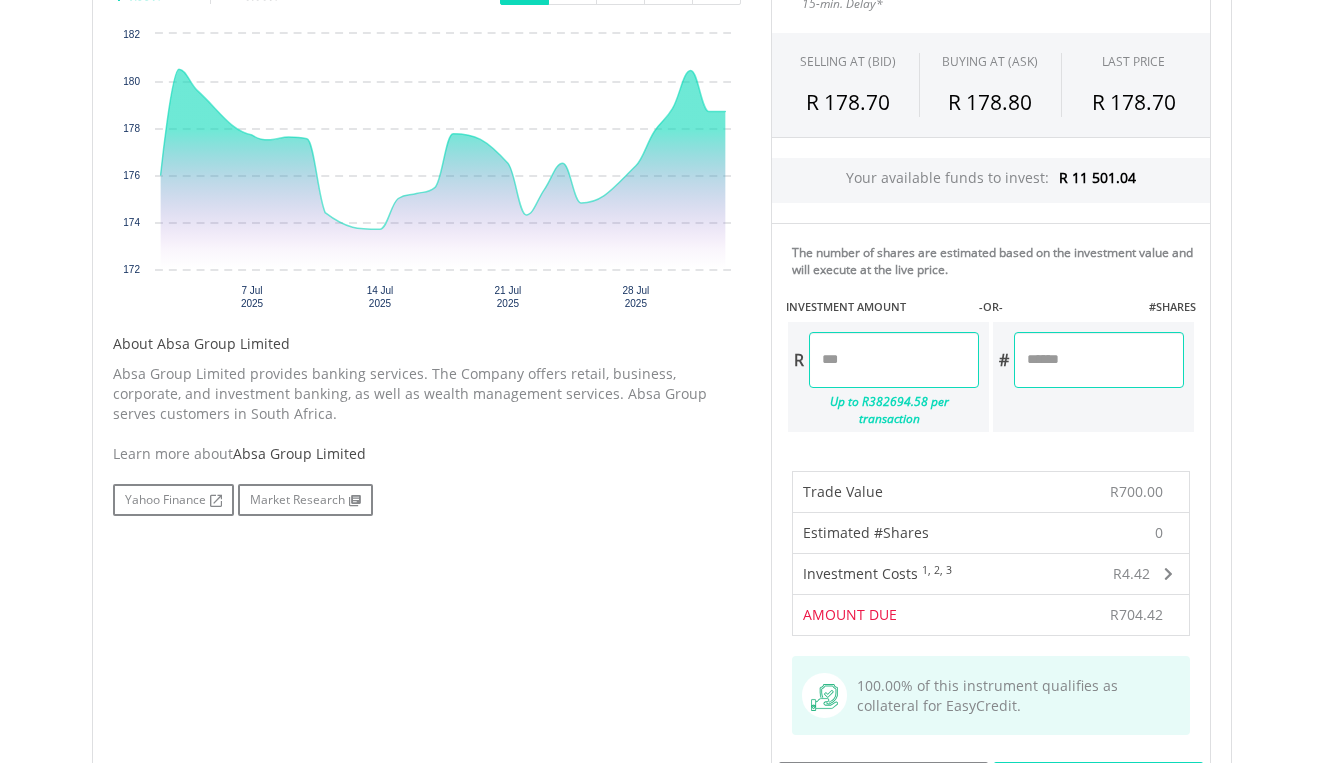 scroll, scrollTop: 739, scrollLeft: 0, axis: vertical 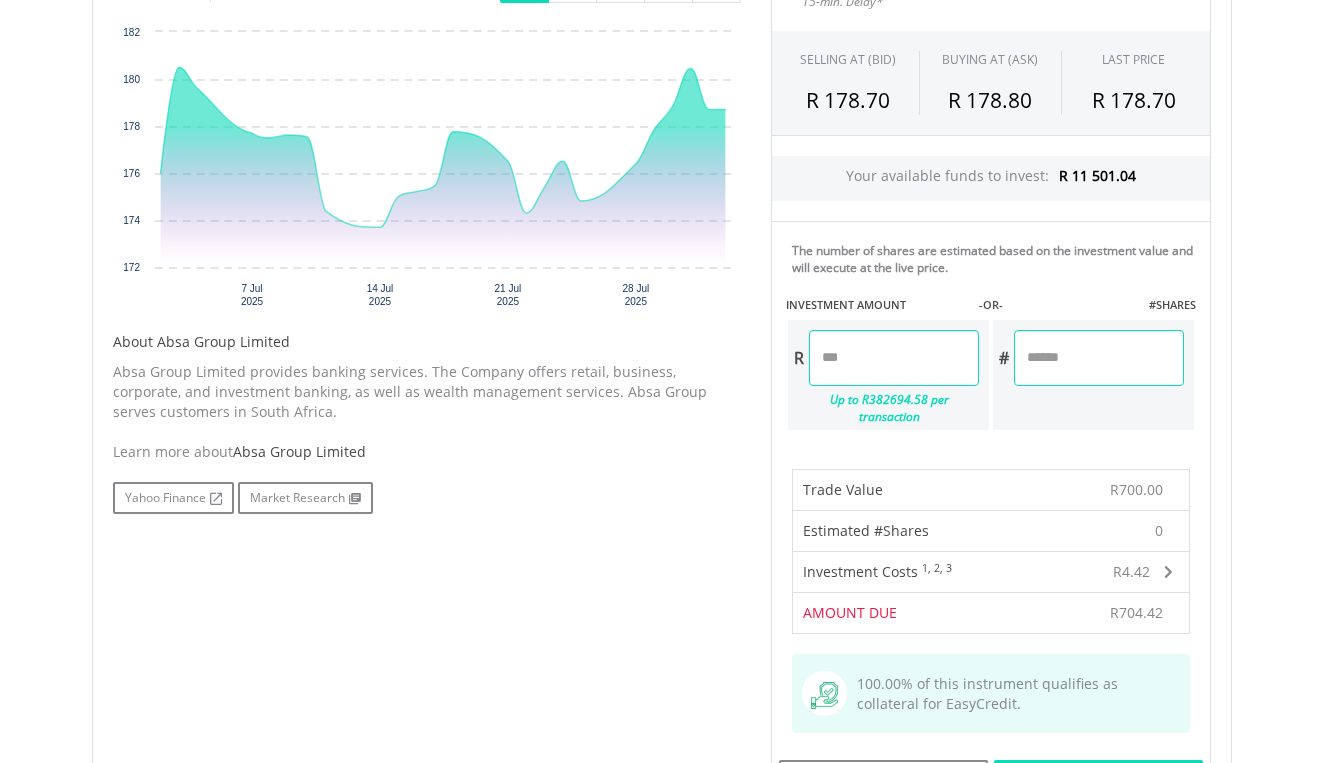 drag, startPoint x: 877, startPoint y: 352, endPoint x: 820, endPoint y: 351, distance: 57.00877 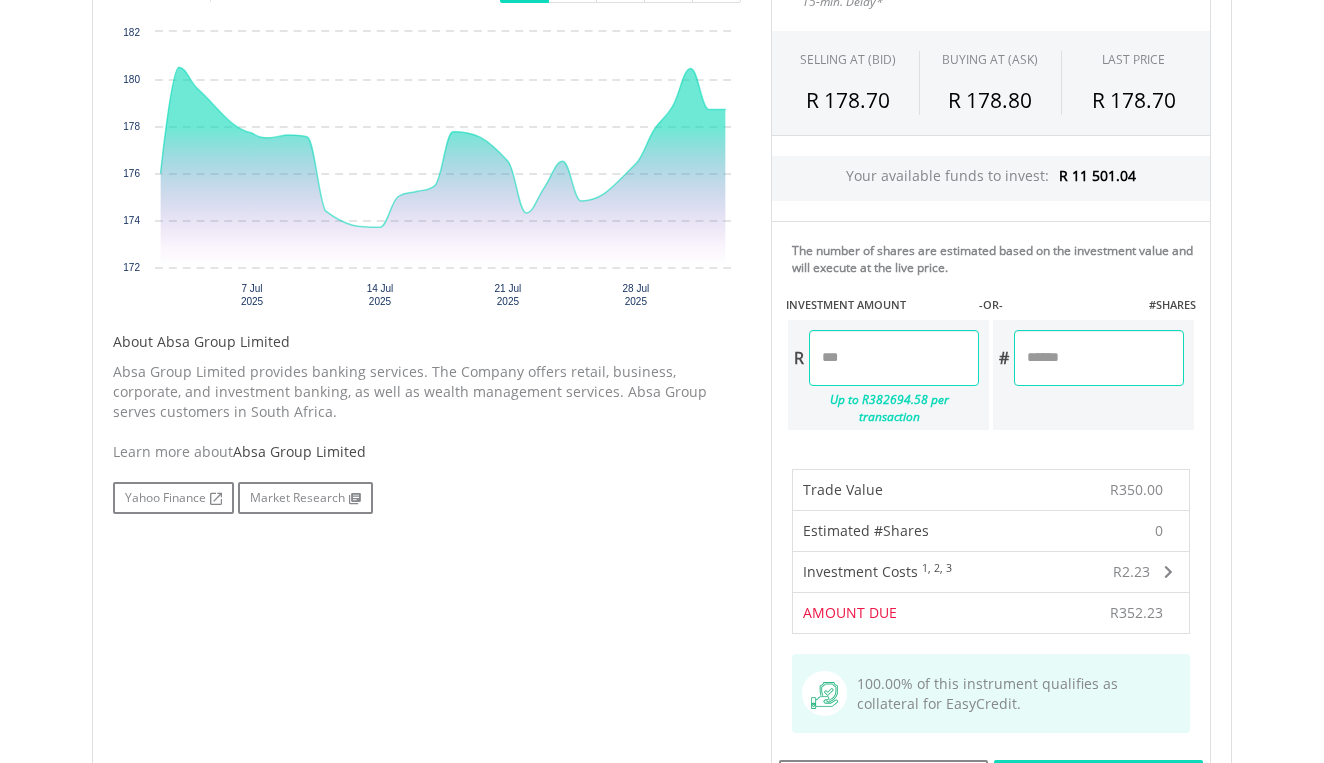 drag, startPoint x: 881, startPoint y: 363, endPoint x: 815, endPoint y: 357, distance: 66.27216 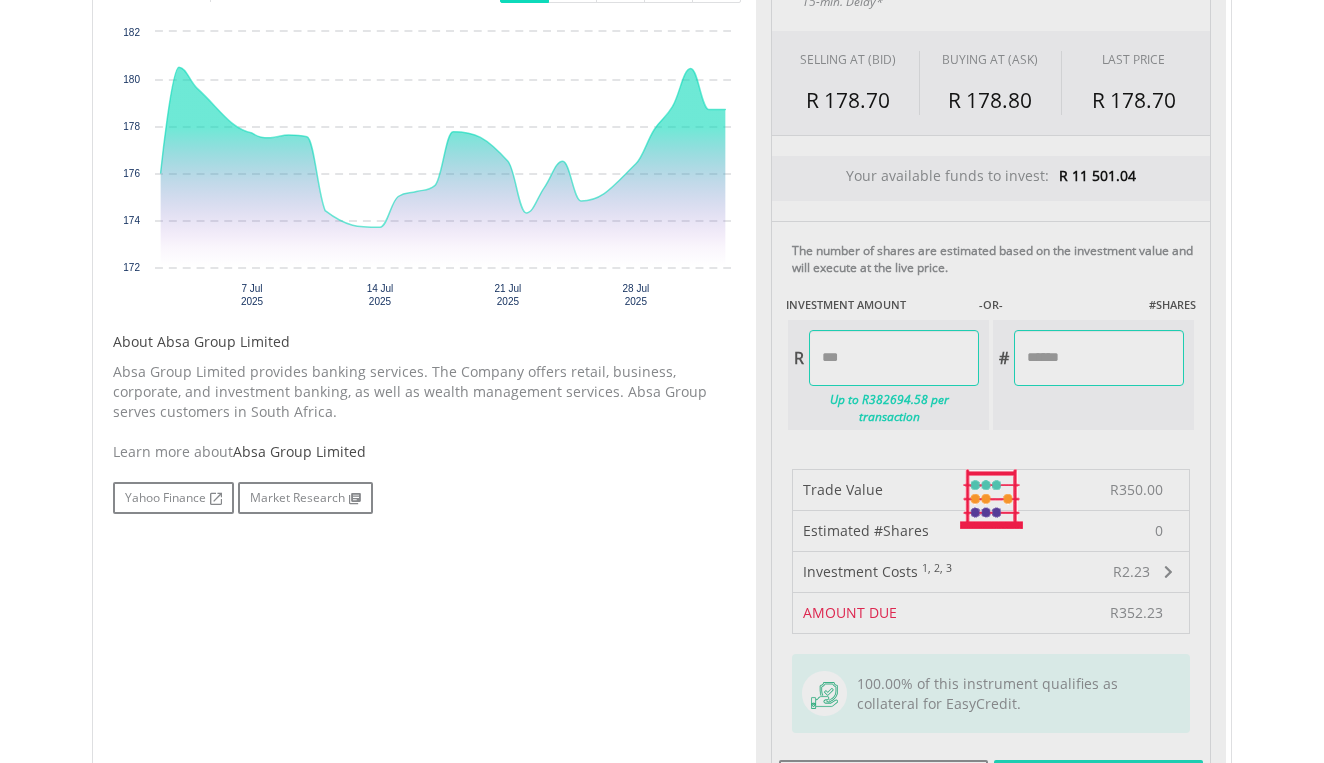 type on "******" 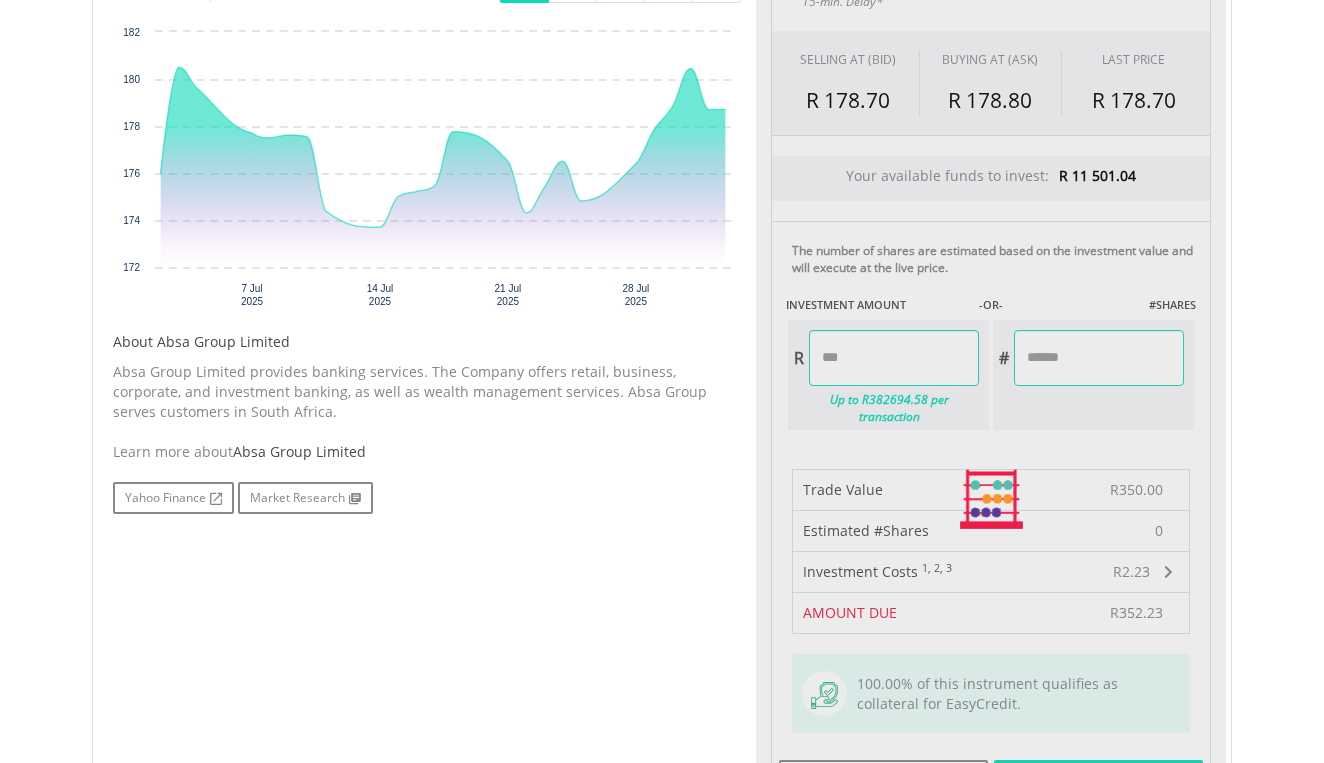 type on "******" 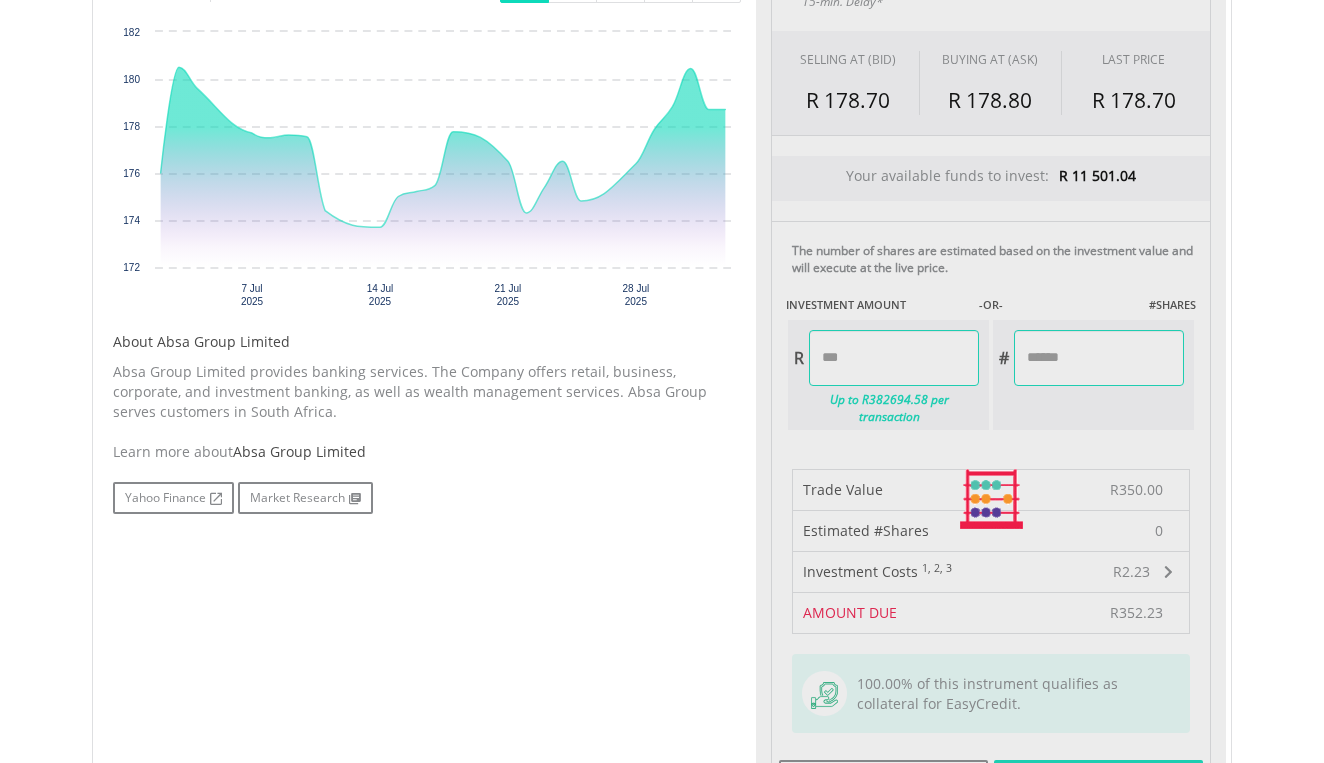 click on "Absa Group Limited provides banking services. The Company offers retail, business, corporate, and investment banking, as well as wealth management services. Absa Group serves customers in South Africa." at bounding box center [427, 392] 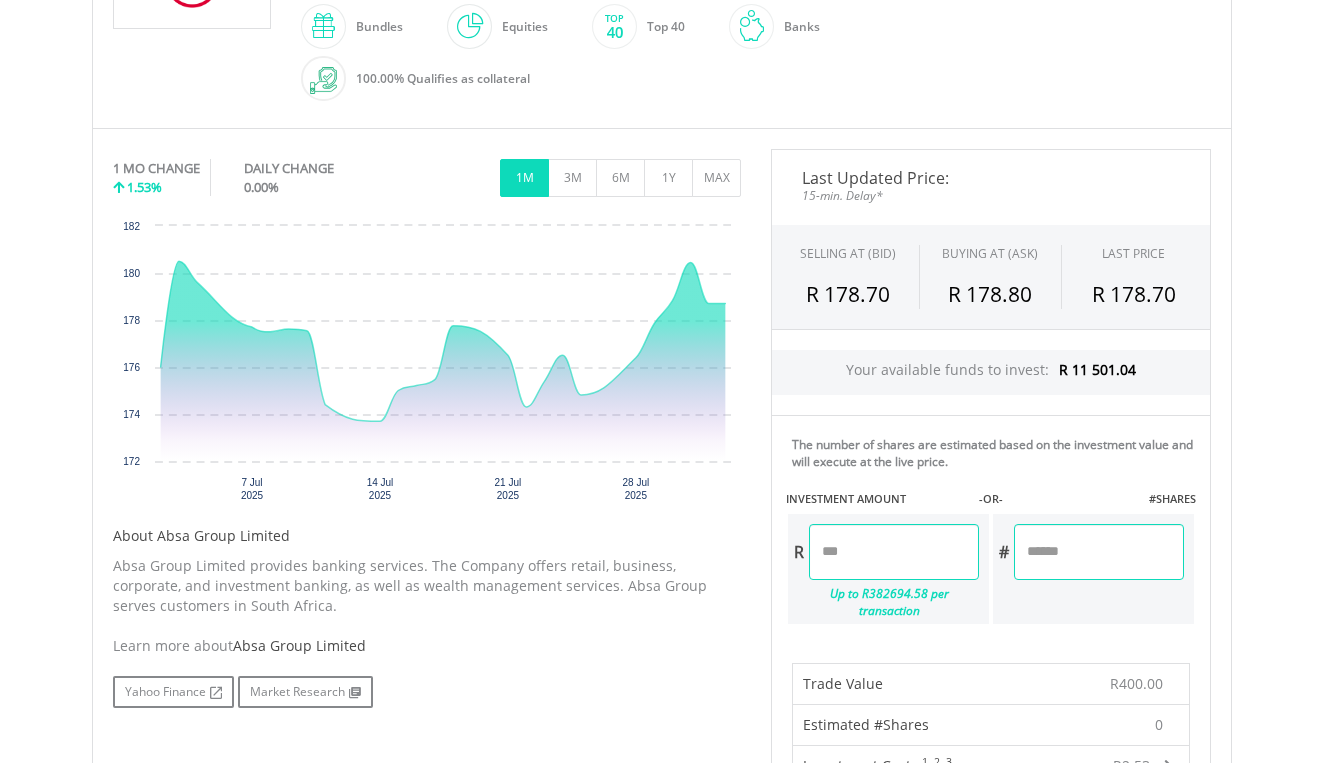 scroll, scrollTop: 543, scrollLeft: 0, axis: vertical 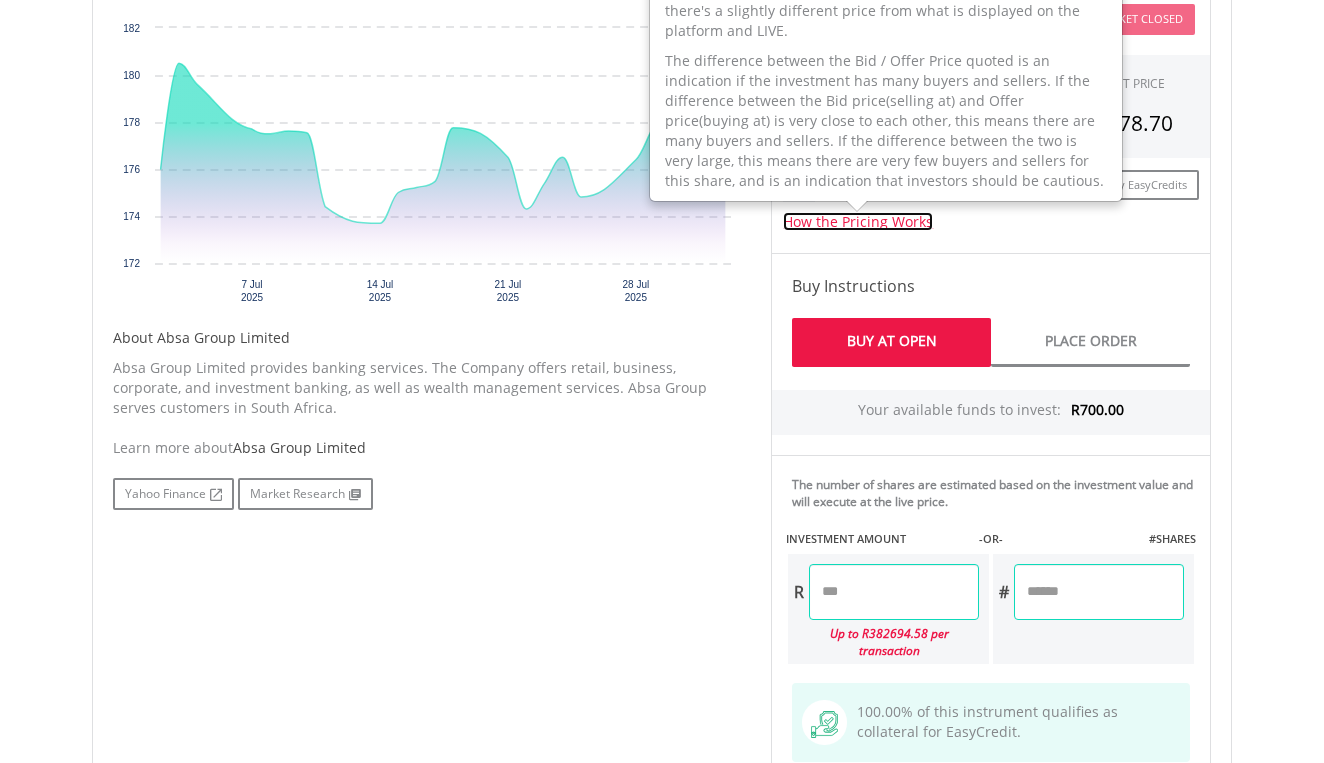 click on "How the Pricing Works" at bounding box center (858, 221) 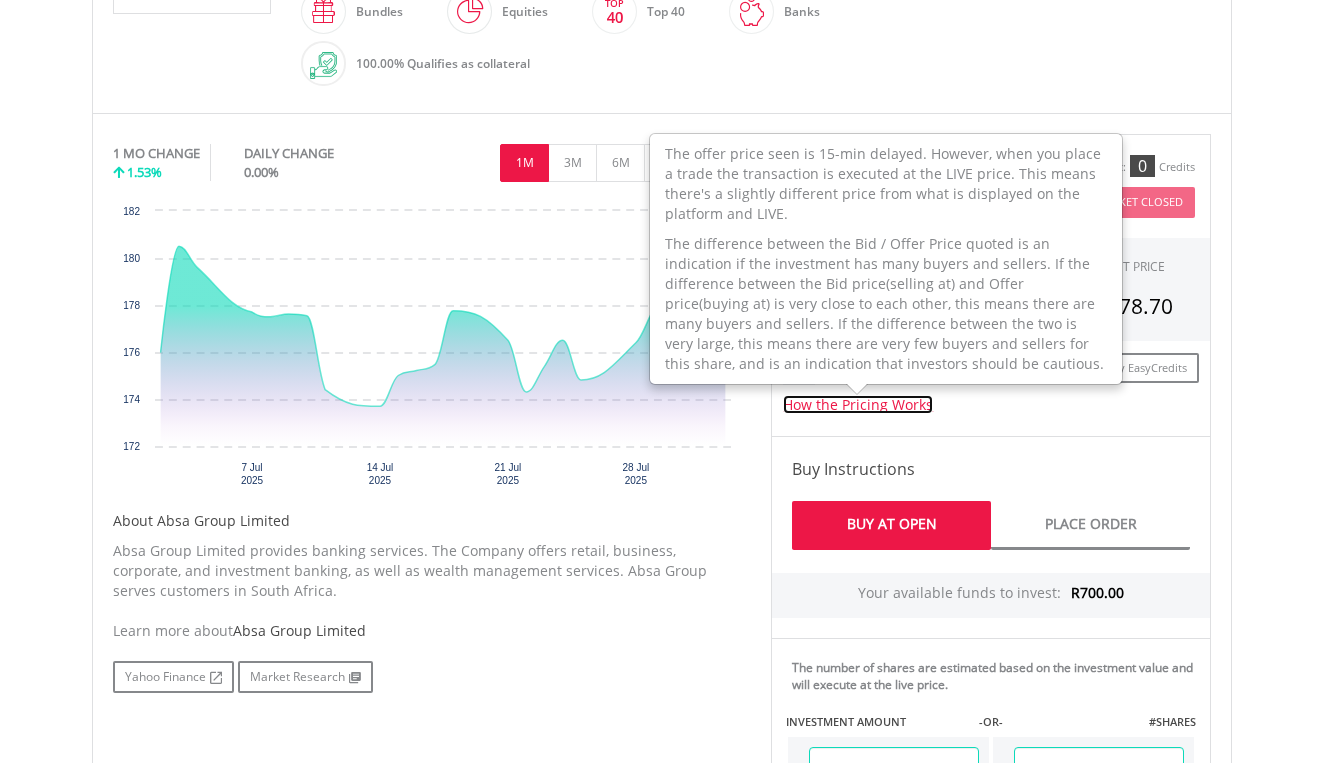 scroll, scrollTop: 558, scrollLeft: 0, axis: vertical 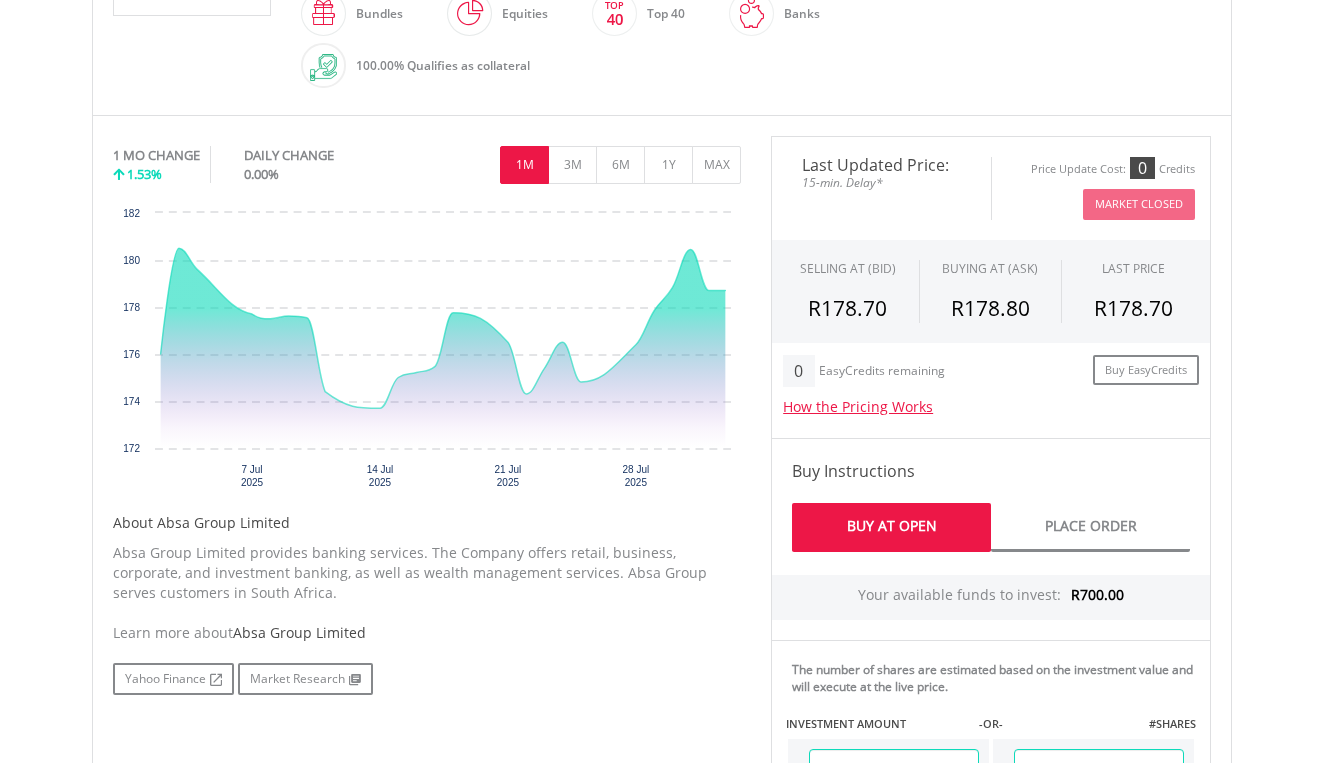click on "﻿
Absa Group Limited
Absa Group Limited
Short Name:
ABG
Exchange:
JSE
CLOSED
Bundles" at bounding box center (662, -3) 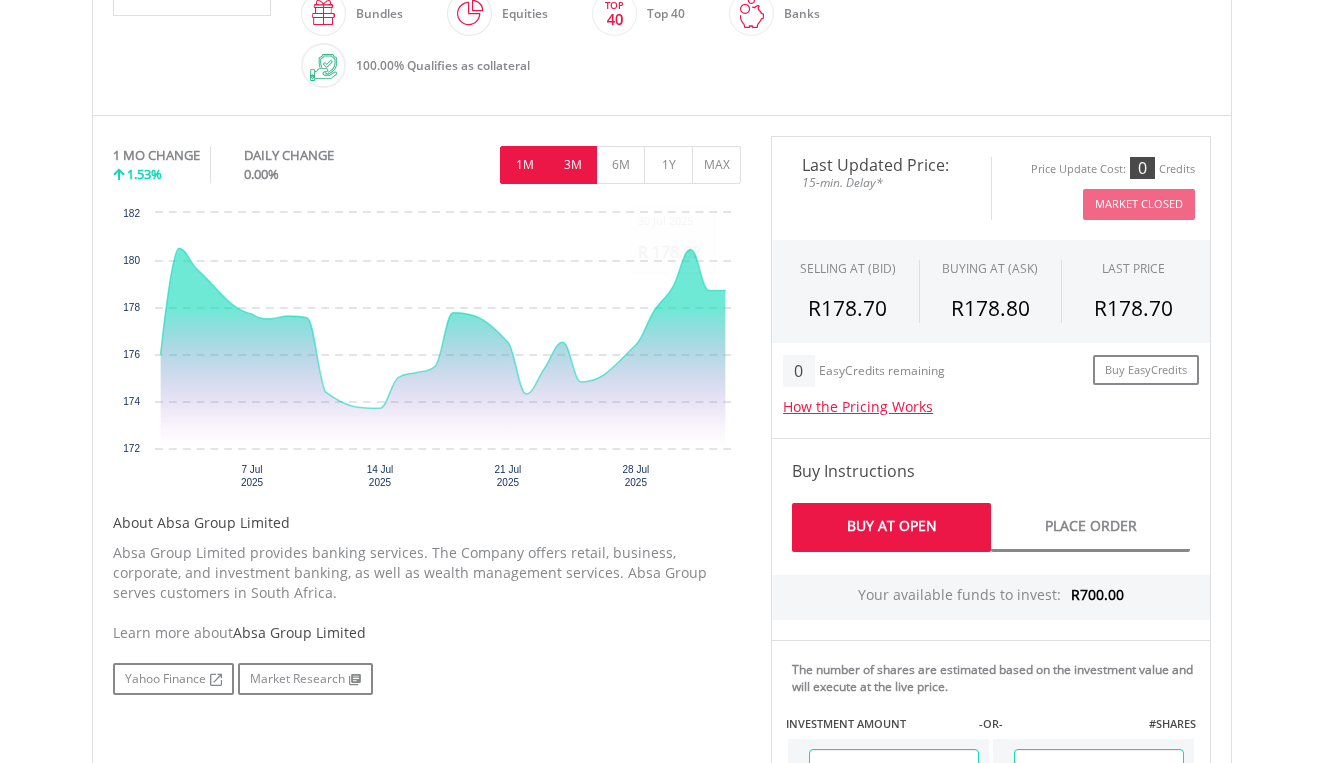 click on "3M" at bounding box center (572, 165) 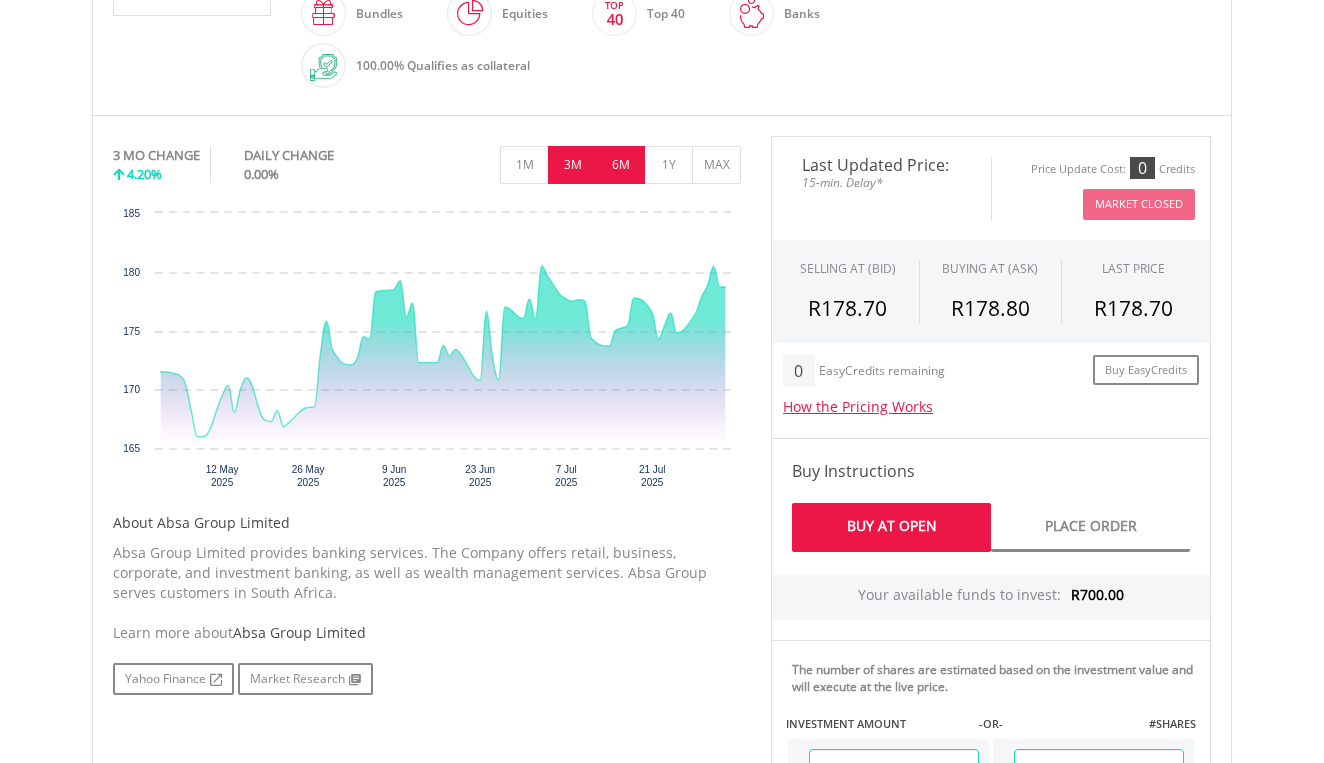 click on "6M" at bounding box center [620, 165] 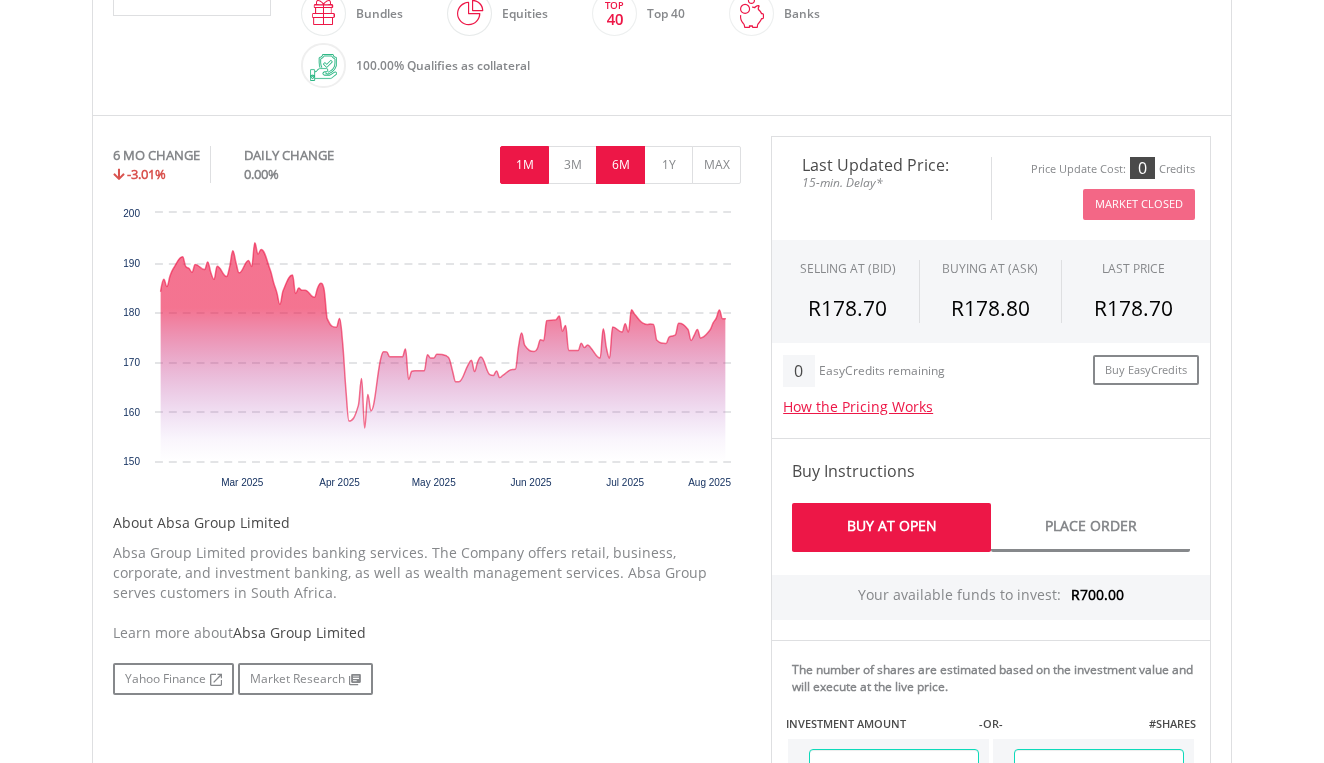 click on "1M" at bounding box center [524, 165] 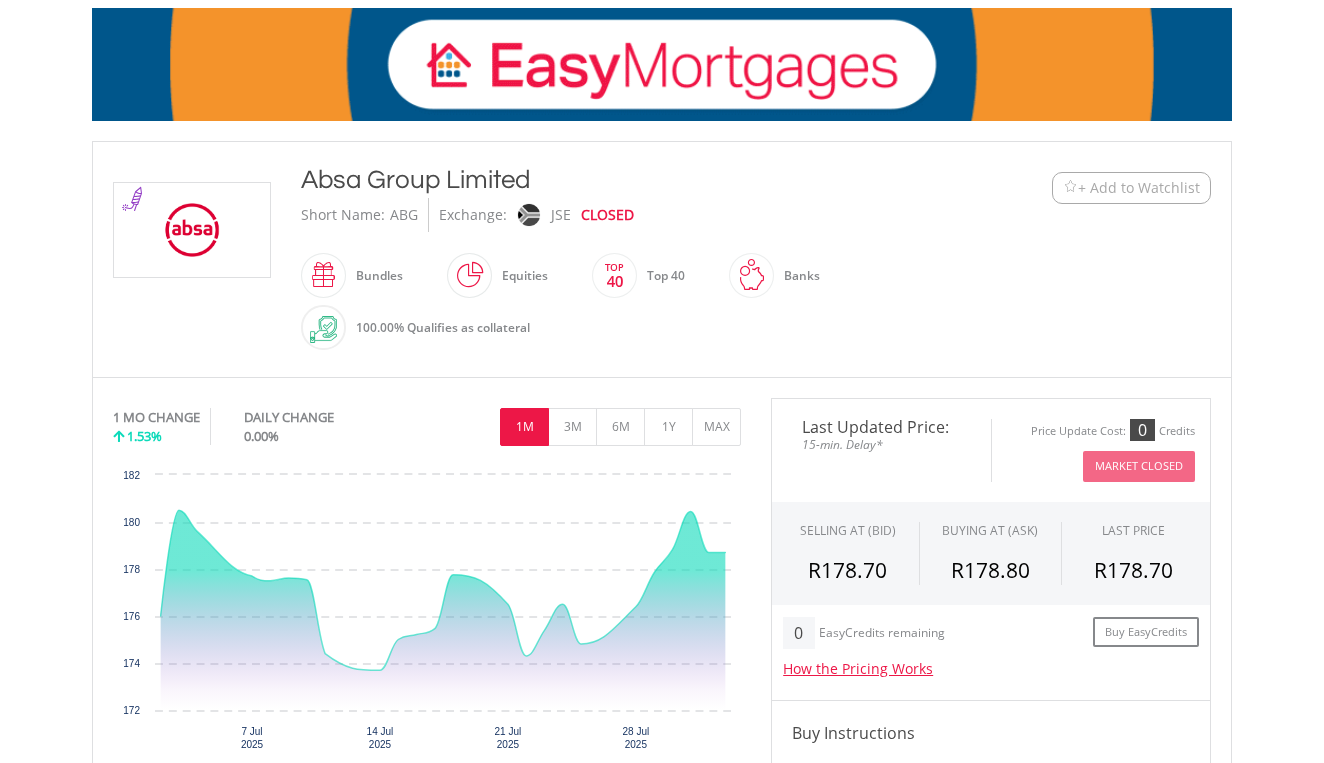 scroll, scrollTop: 305, scrollLeft: 0, axis: vertical 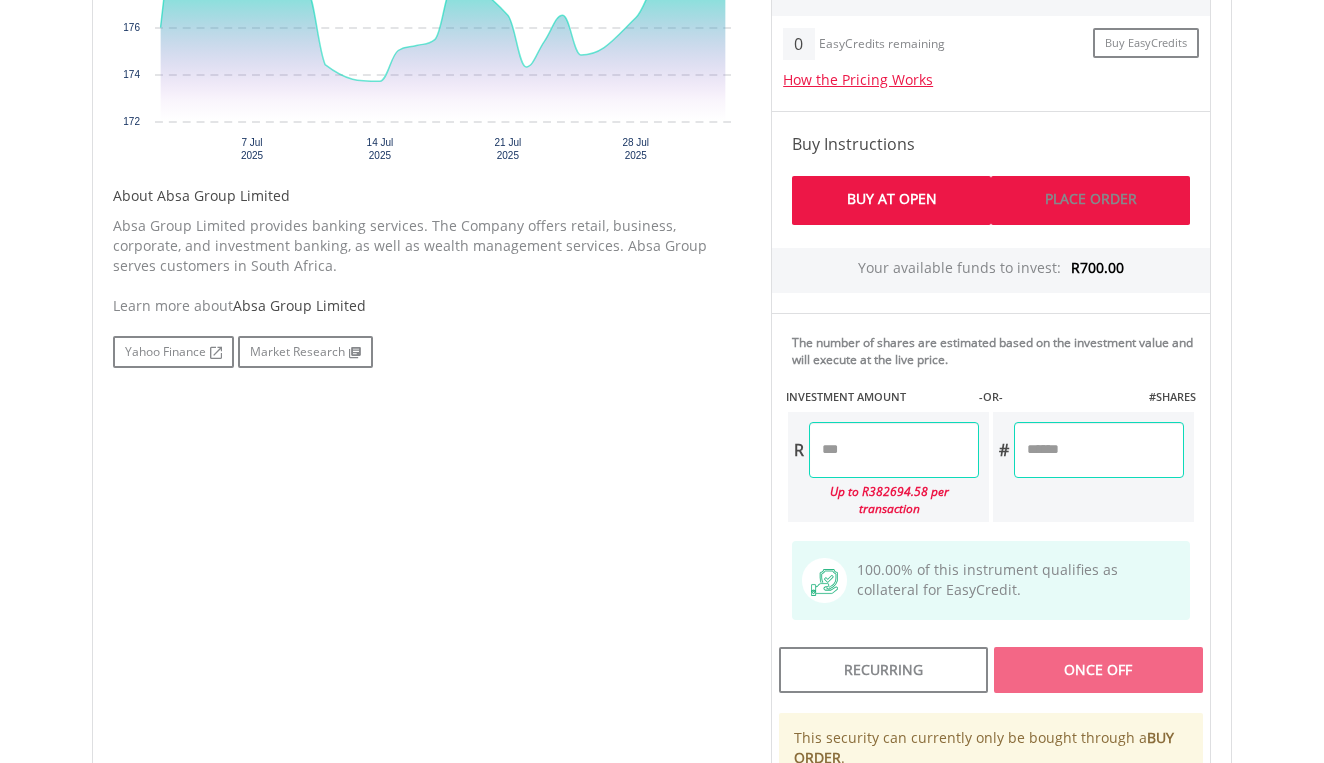 click on "Place Order" at bounding box center [1090, 200] 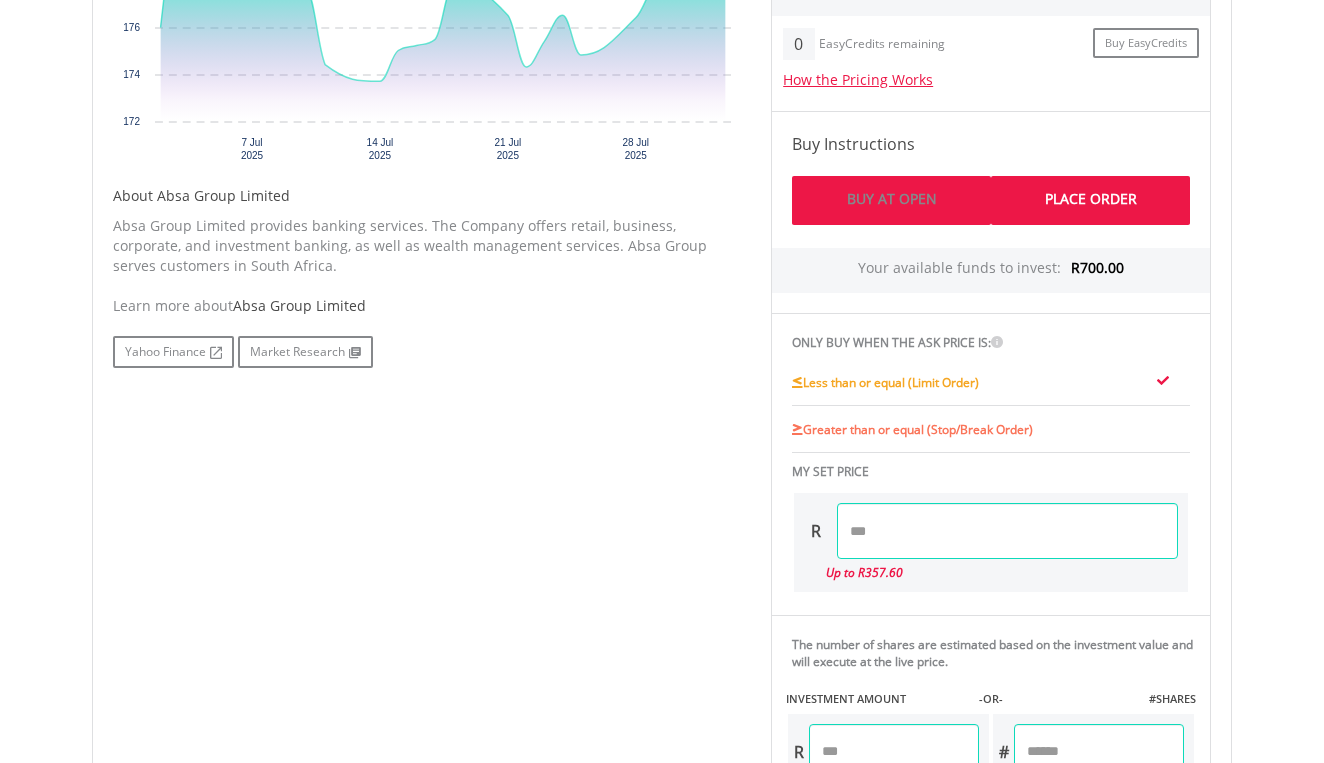 click on "Buy At Open" at bounding box center [891, 200] 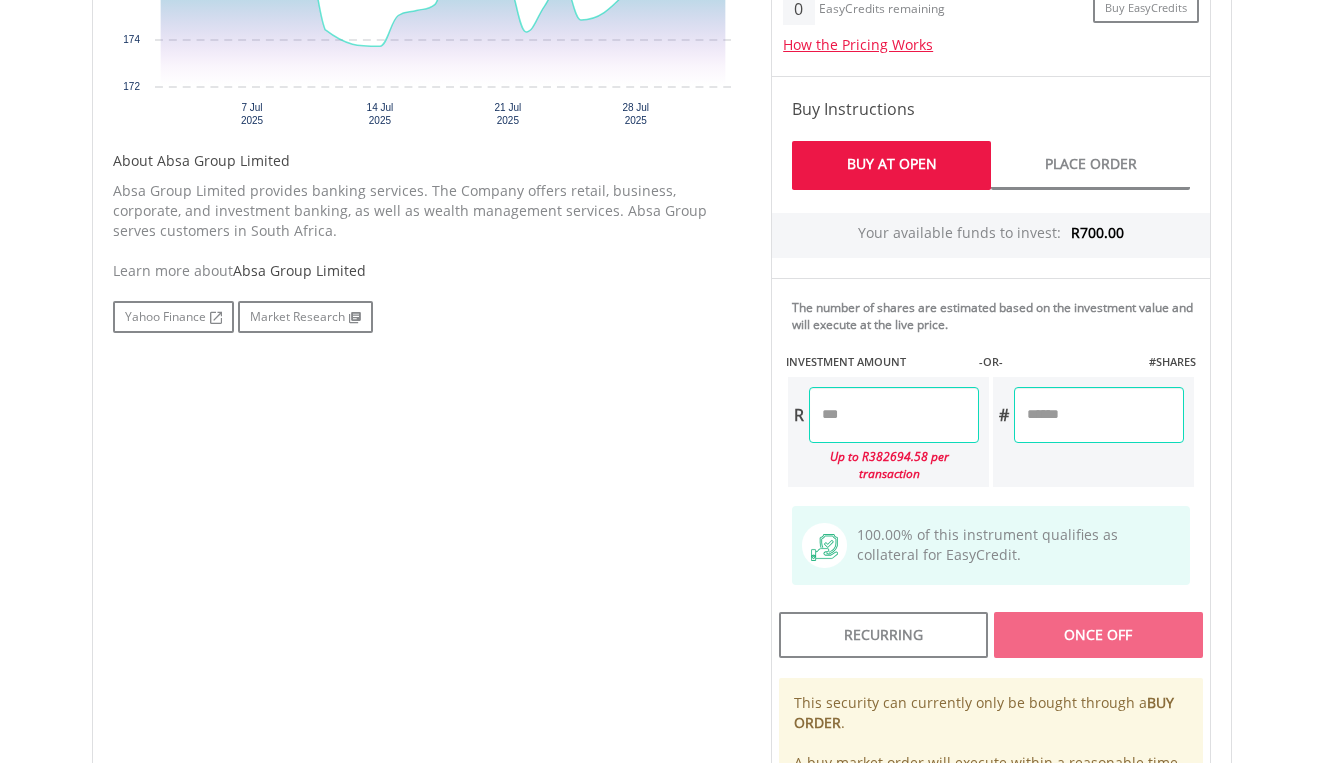 scroll, scrollTop: 930, scrollLeft: 0, axis: vertical 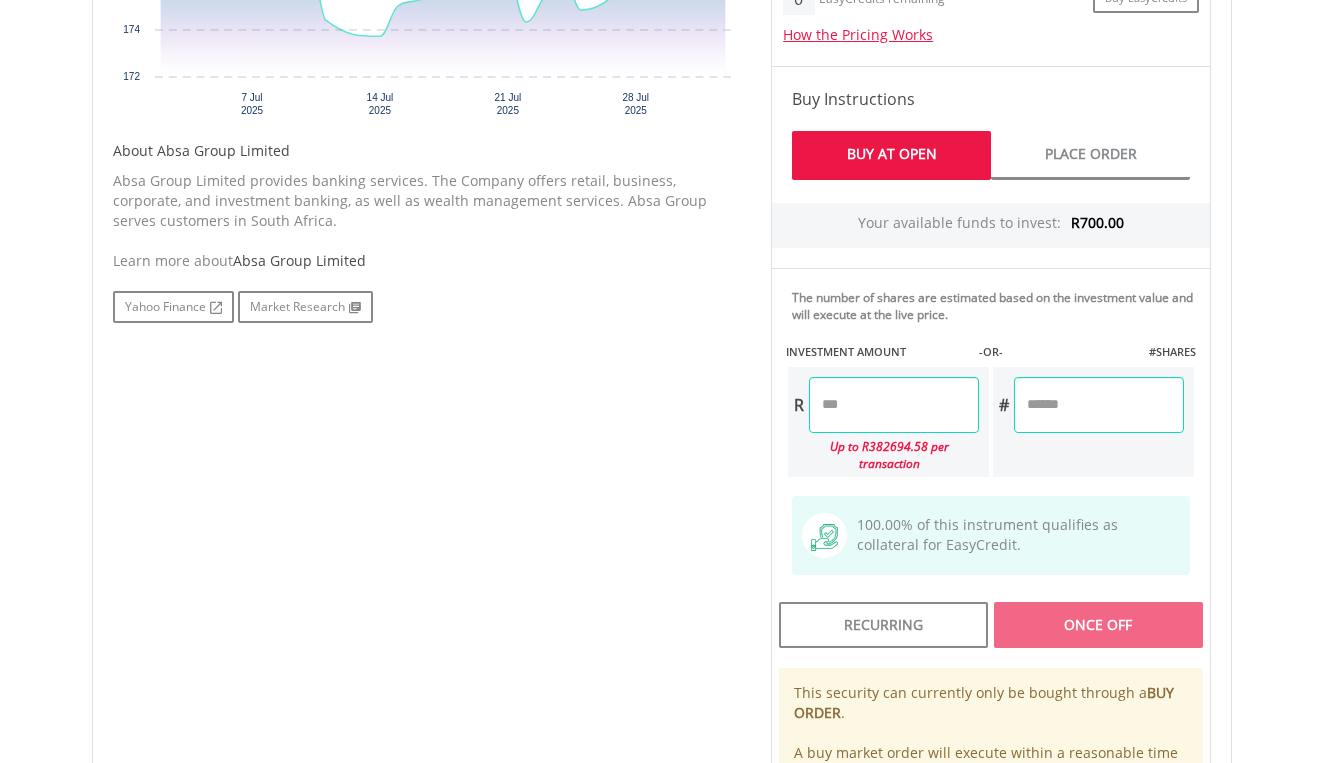 click at bounding box center (894, 405) 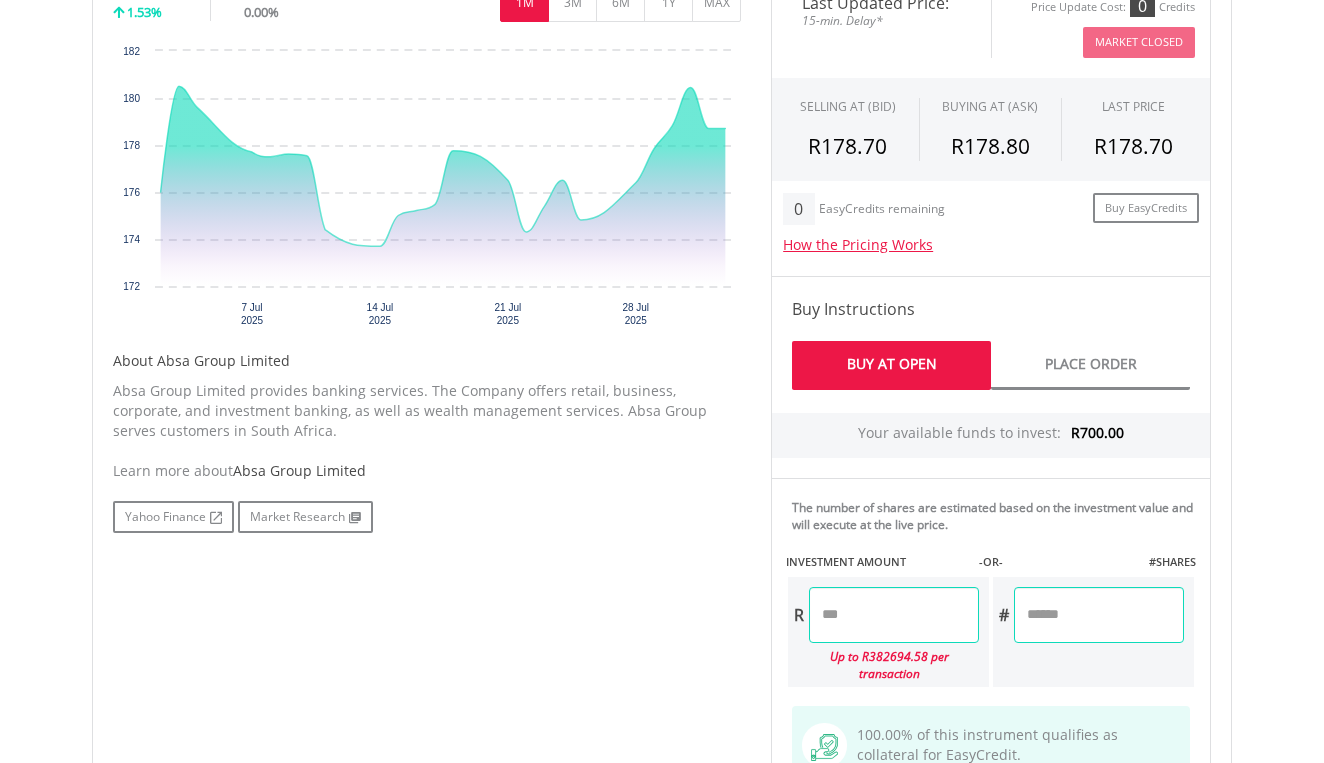 scroll, scrollTop: 721, scrollLeft: 0, axis: vertical 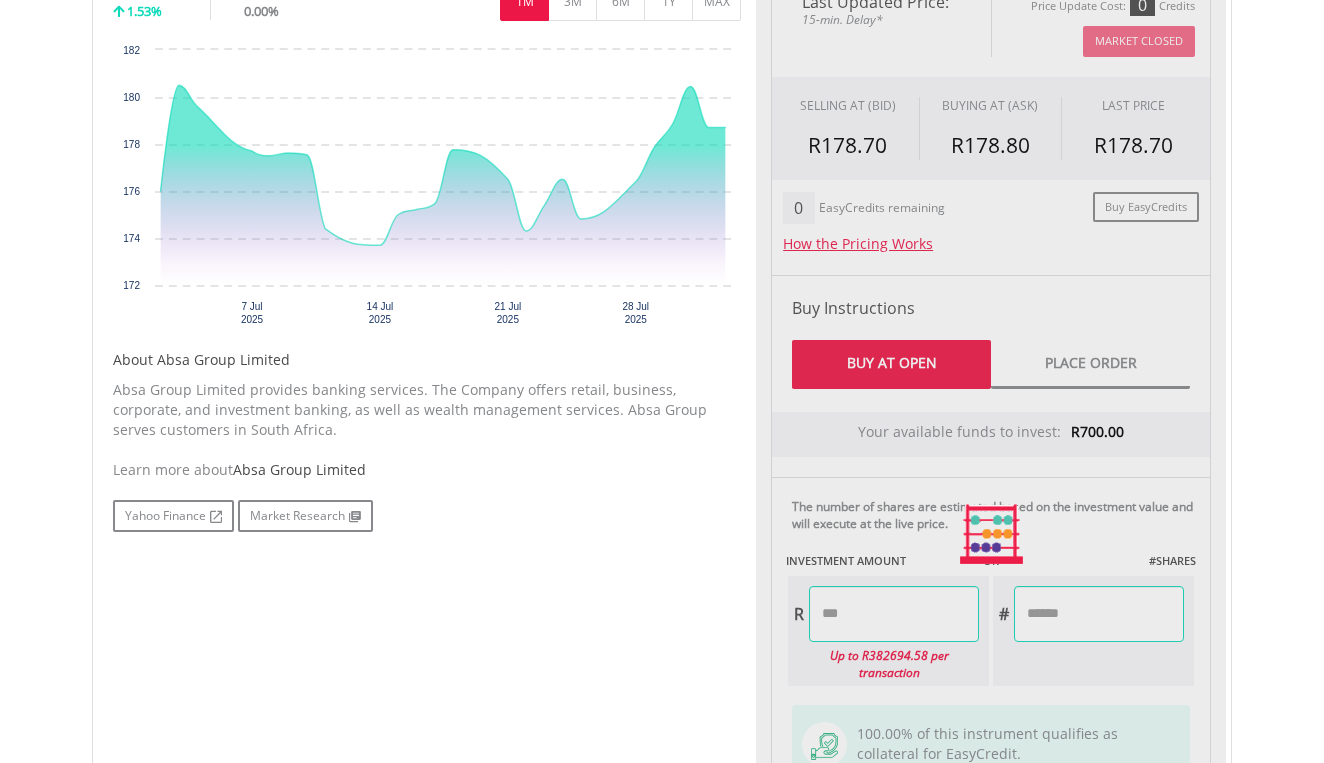 type on "******" 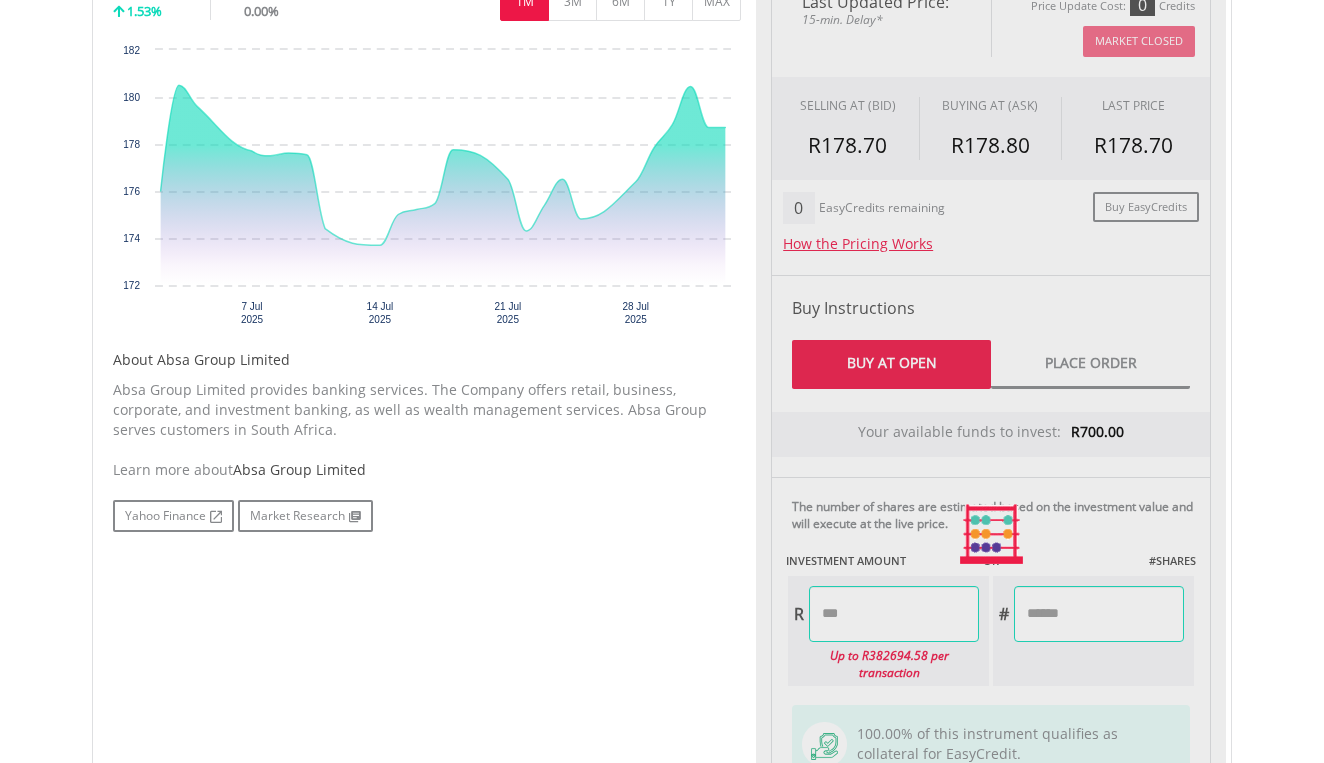 click on "Last Updated Price:
15-min. Delay*
Price Update Cost:
0
Credits
Market Closed
SELLING AT (BID)
BUYING AT                     (ASK)
LAST PRICE
R178.70
R178.80
R178.70
0
R" at bounding box center [991, 534] 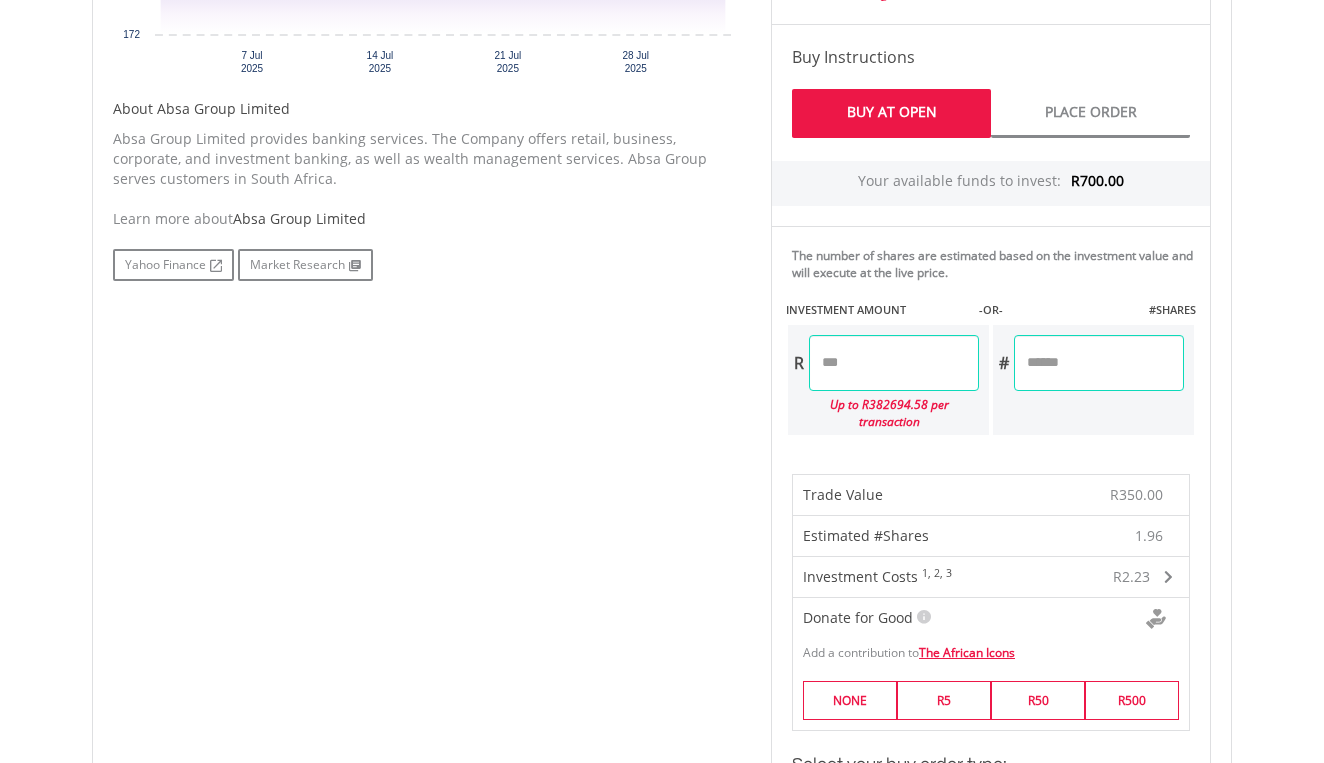 scroll, scrollTop: 973, scrollLeft: 0, axis: vertical 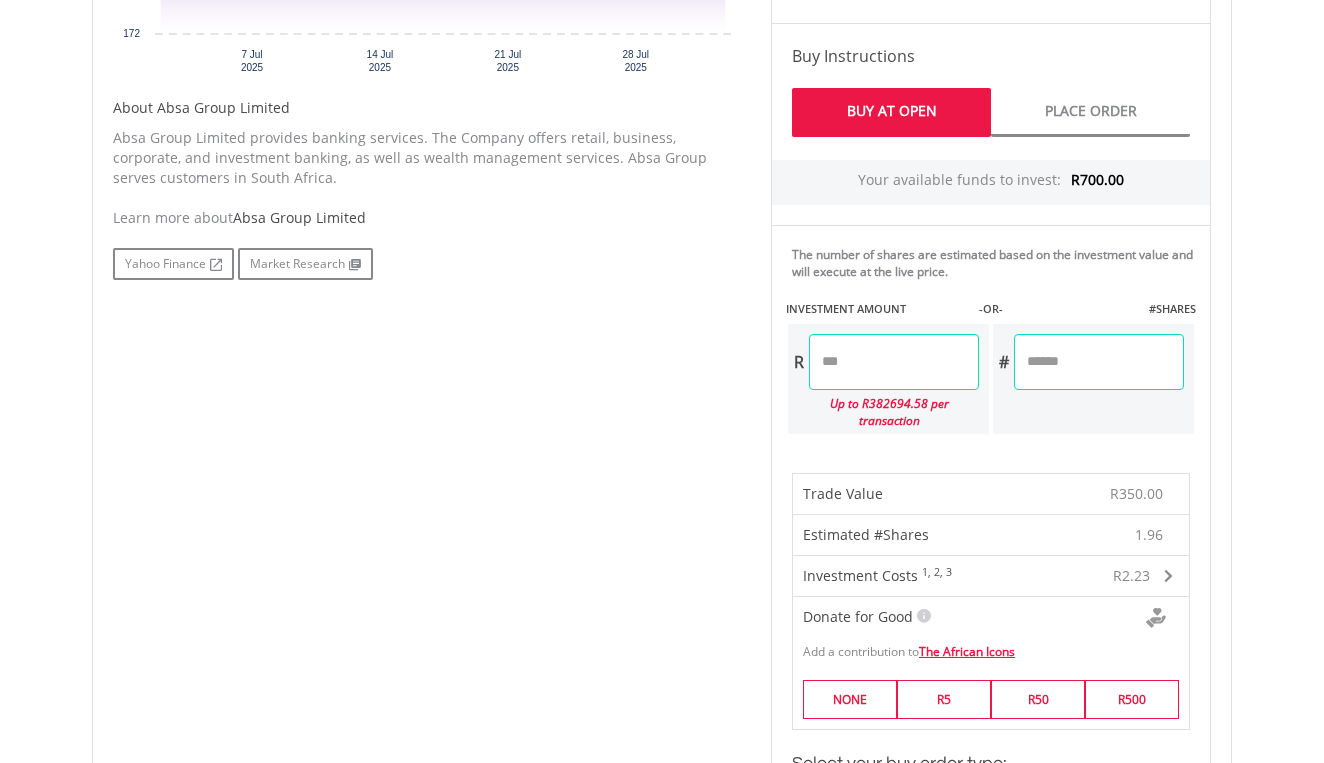 drag, startPoint x: 883, startPoint y: 352, endPoint x: 824, endPoint y: 357, distance: 59.211487 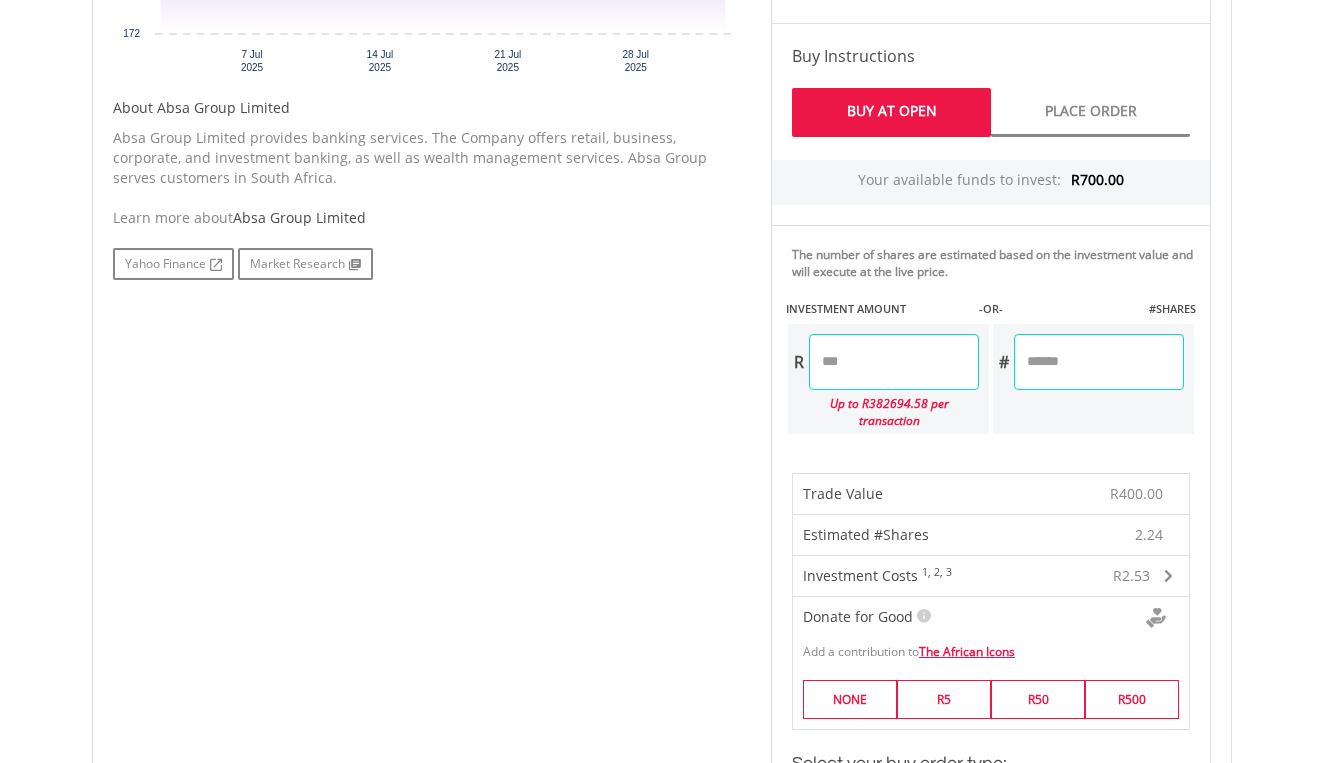 drag, startPoint x: 897, startPoint y: 364, endPoint x: 786, endPoint y: 347, distance: 112.29426 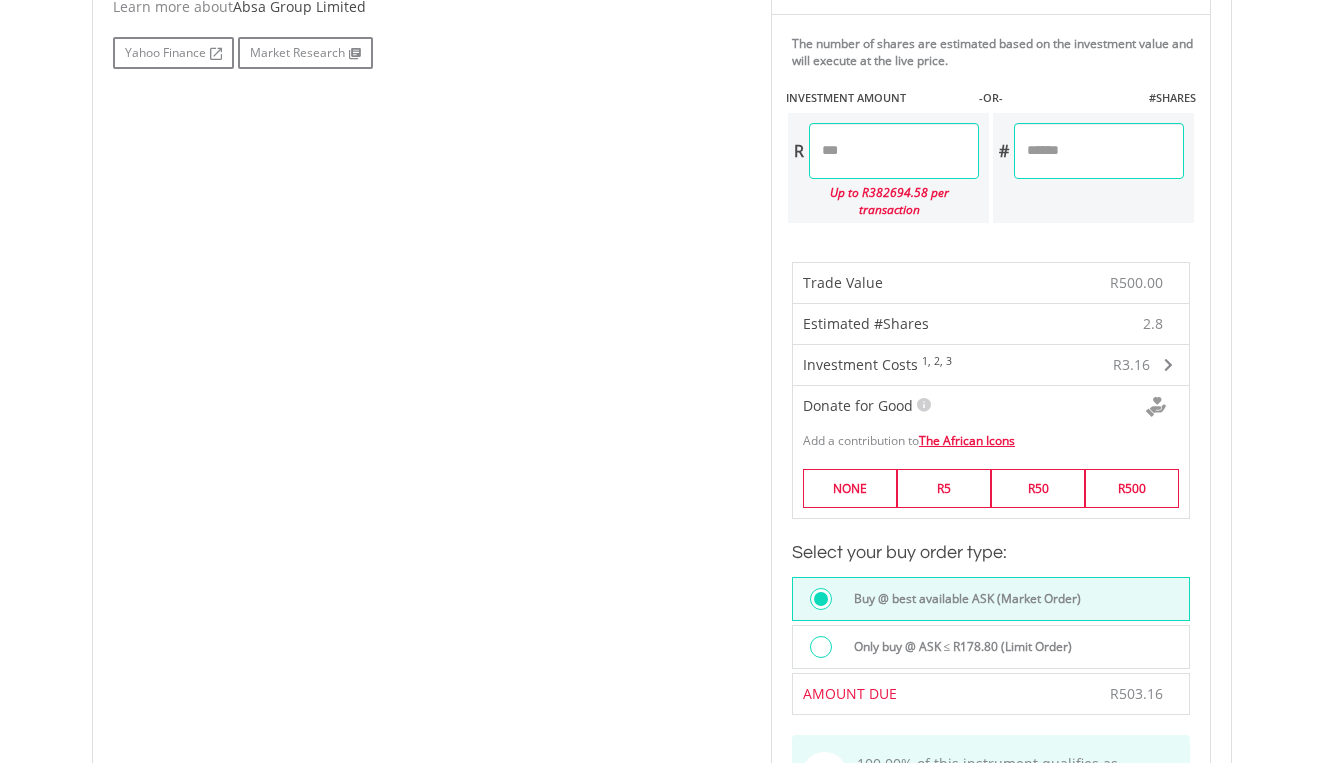 scroll, scrollTop: 1182, scrollLeft: 0, axis: vertical 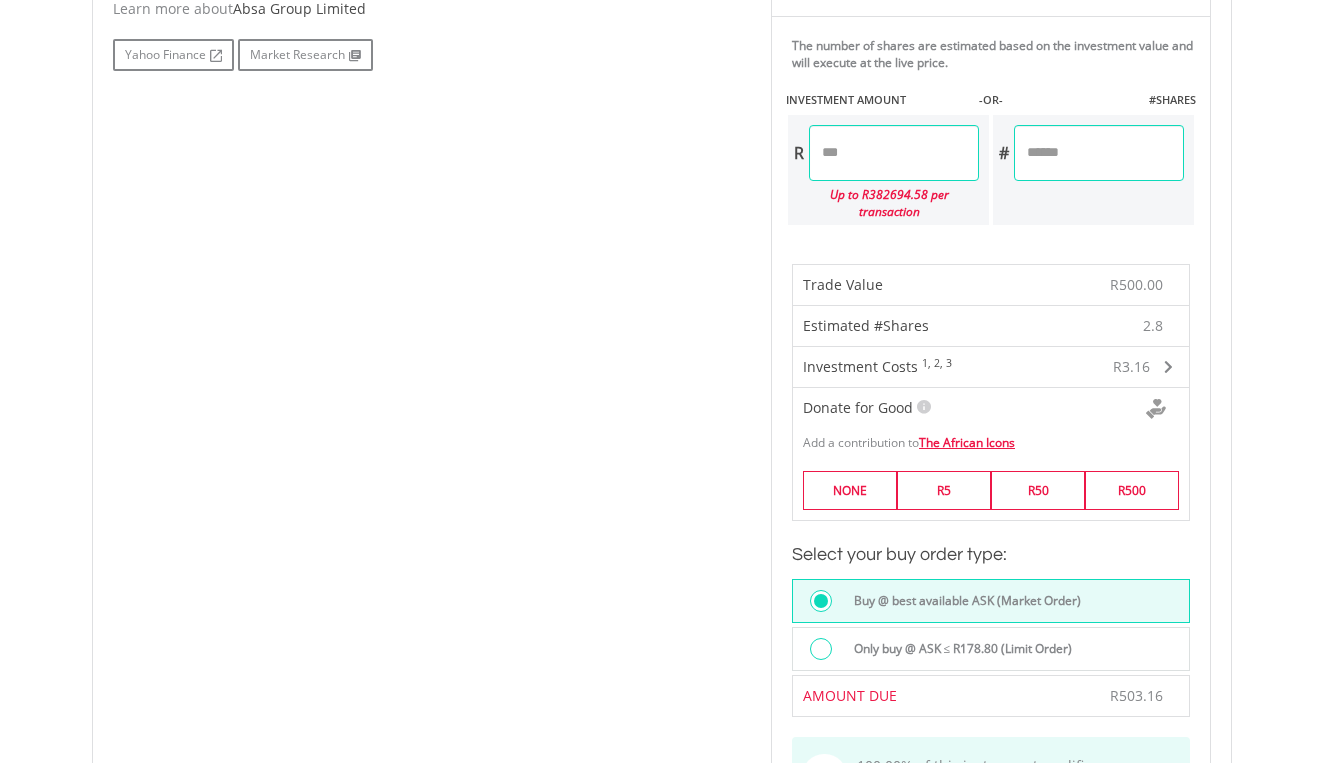 drag, startPoint x: 879, startPoint y: 146, endPoint x: 819, endPoint y: 148, distance: 60.033325 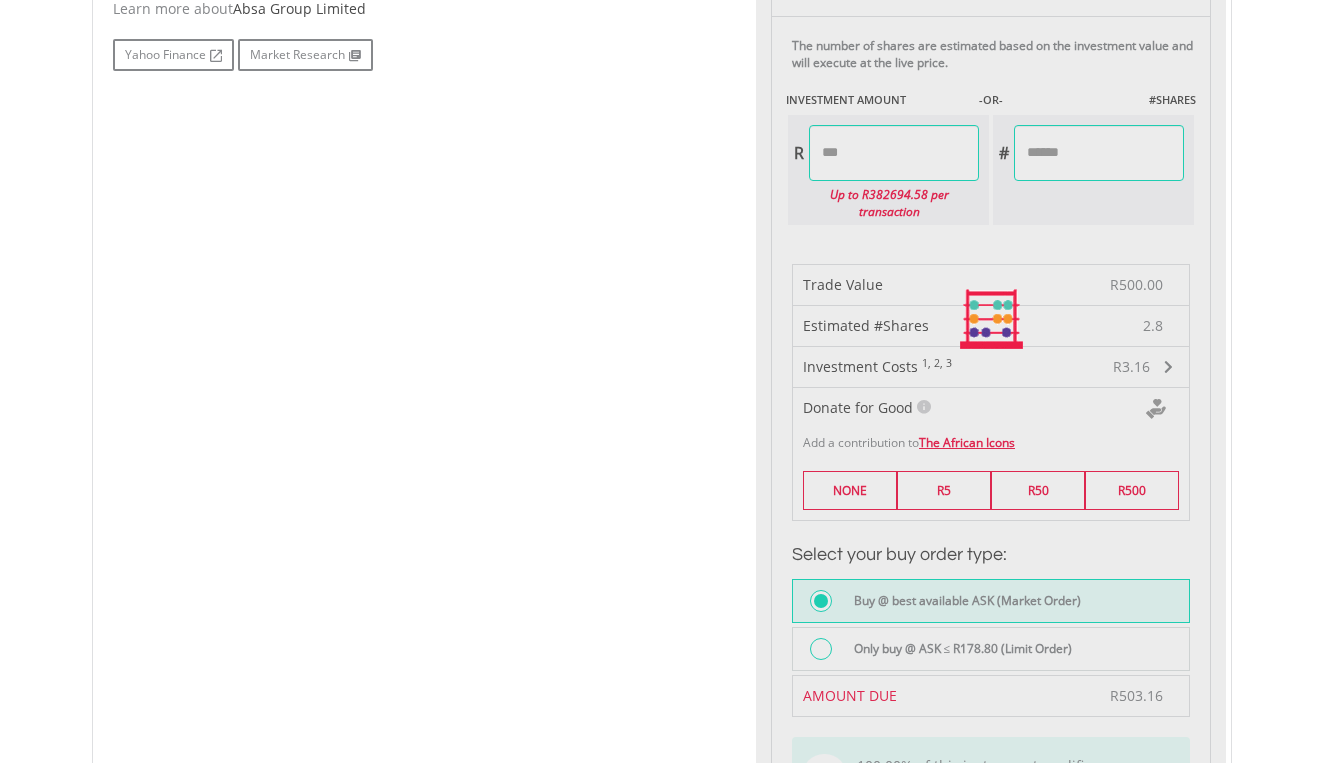 type on "******" 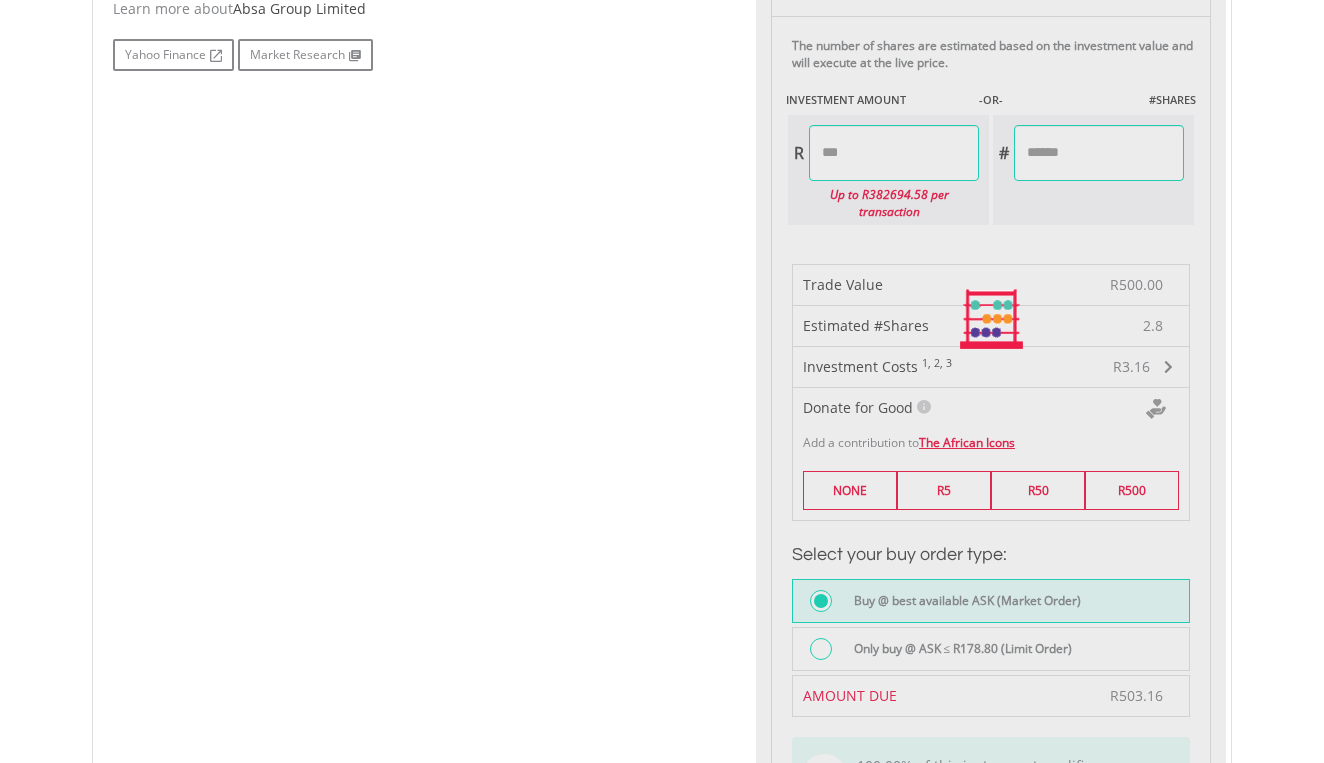 type on "******" 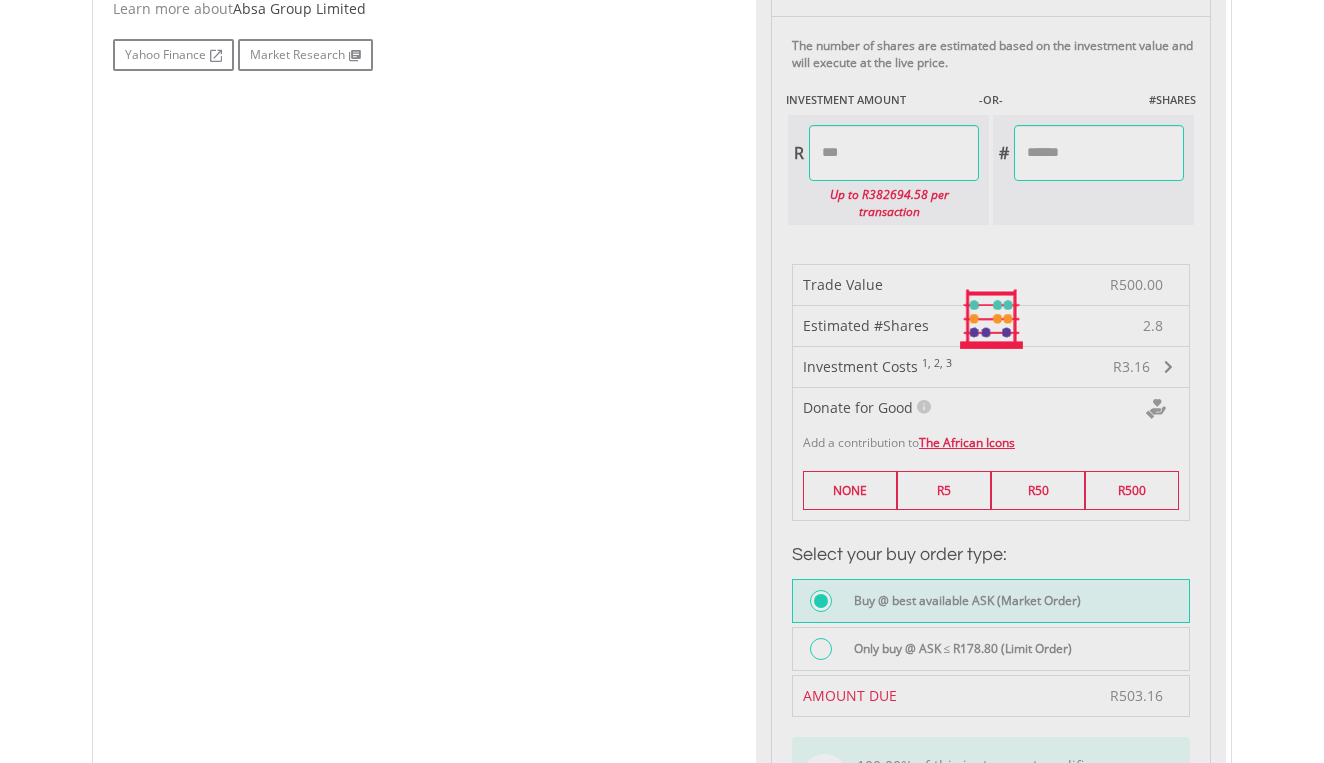 click on "No chart available.
1 MO CHANGE
1.53%
DAILY CHANGE
0.00%
1M
3M
6M
1Y
MAX
Chart 7 Jul ​" at bounding box center [662, 319] 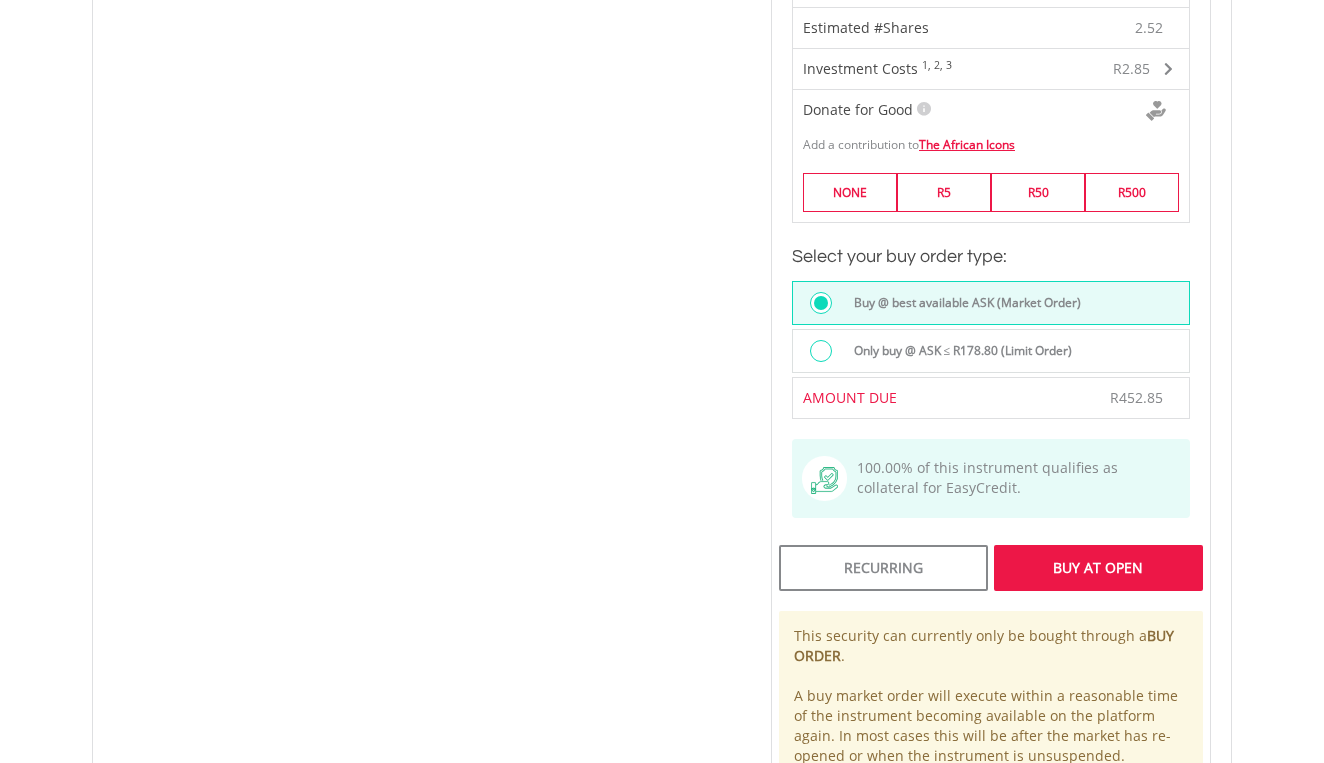 scroll, scrollTop: 1469, scrollLeft: 0, axis: vertical 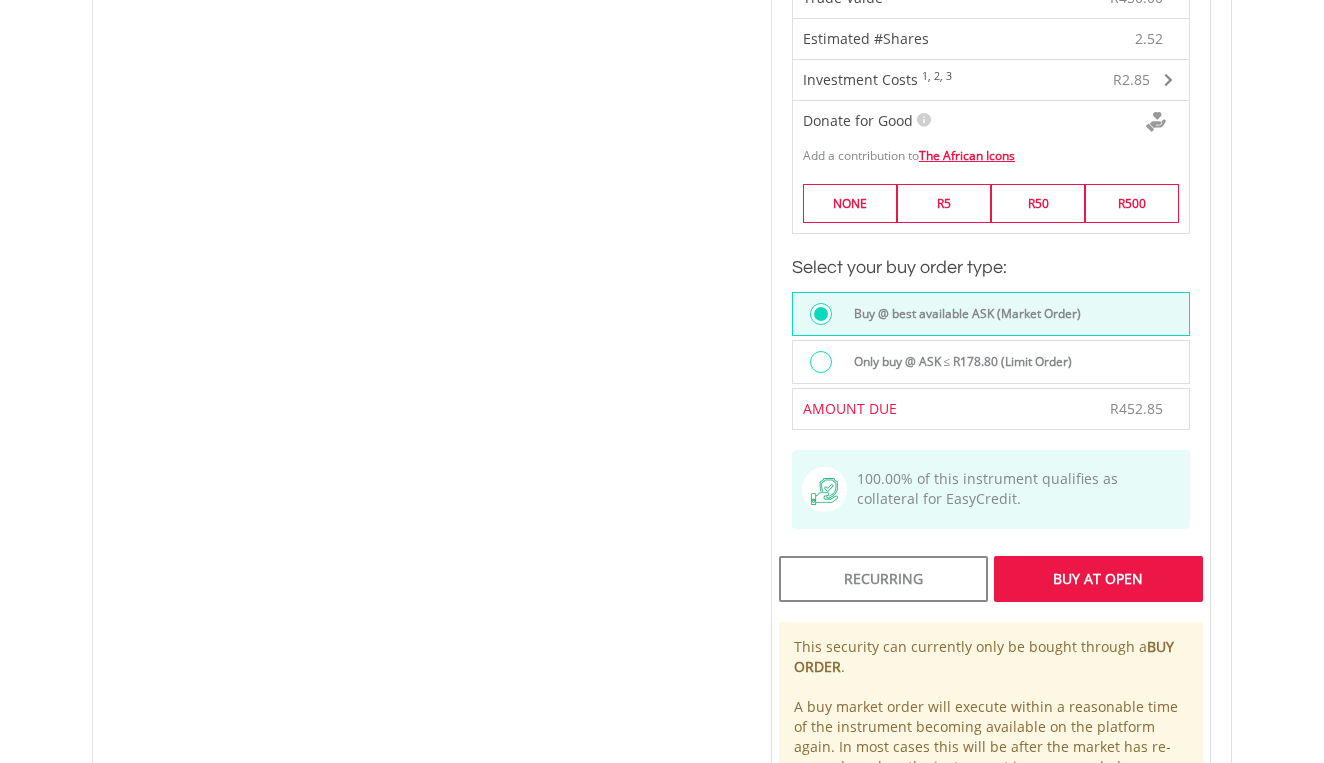 click on "Buy At Open" at bounding box center (1098, 579) 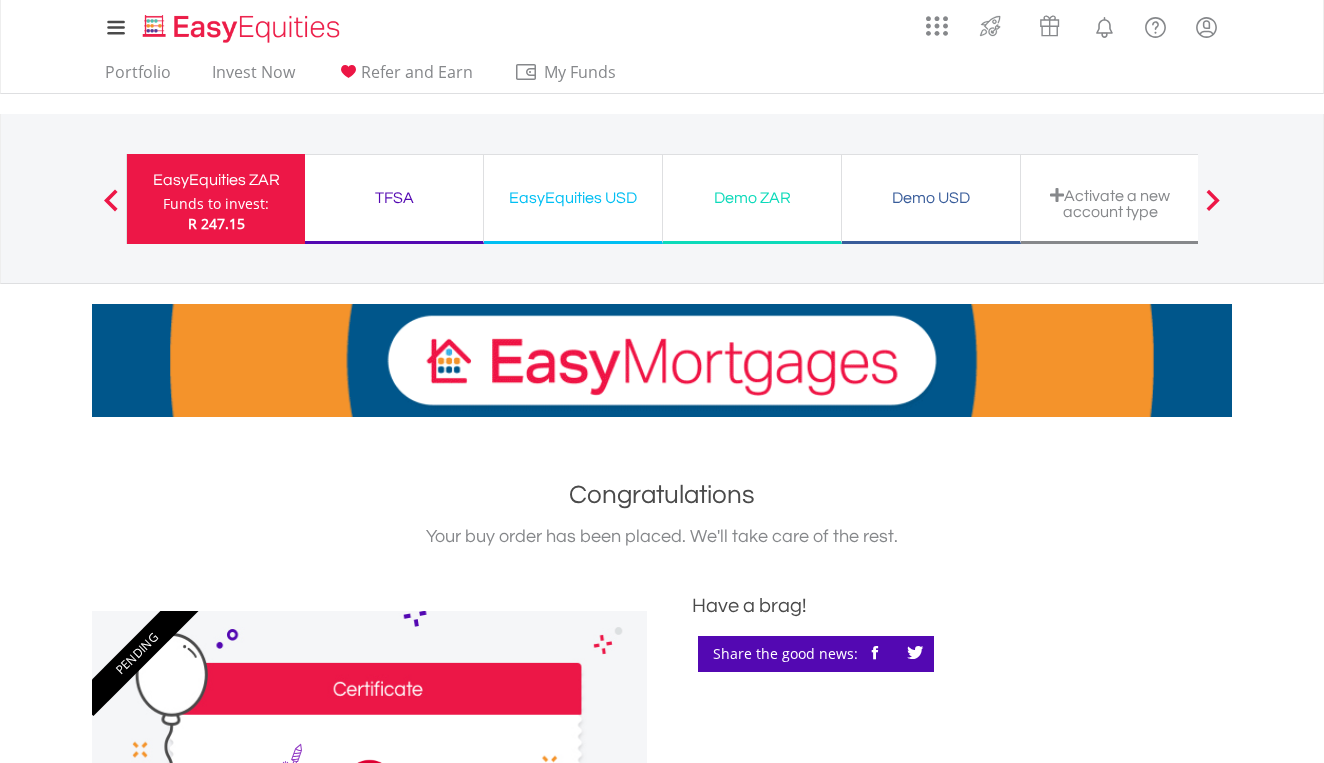 scroll, scrollTop: 0, scrollLeft: 0, axis: both 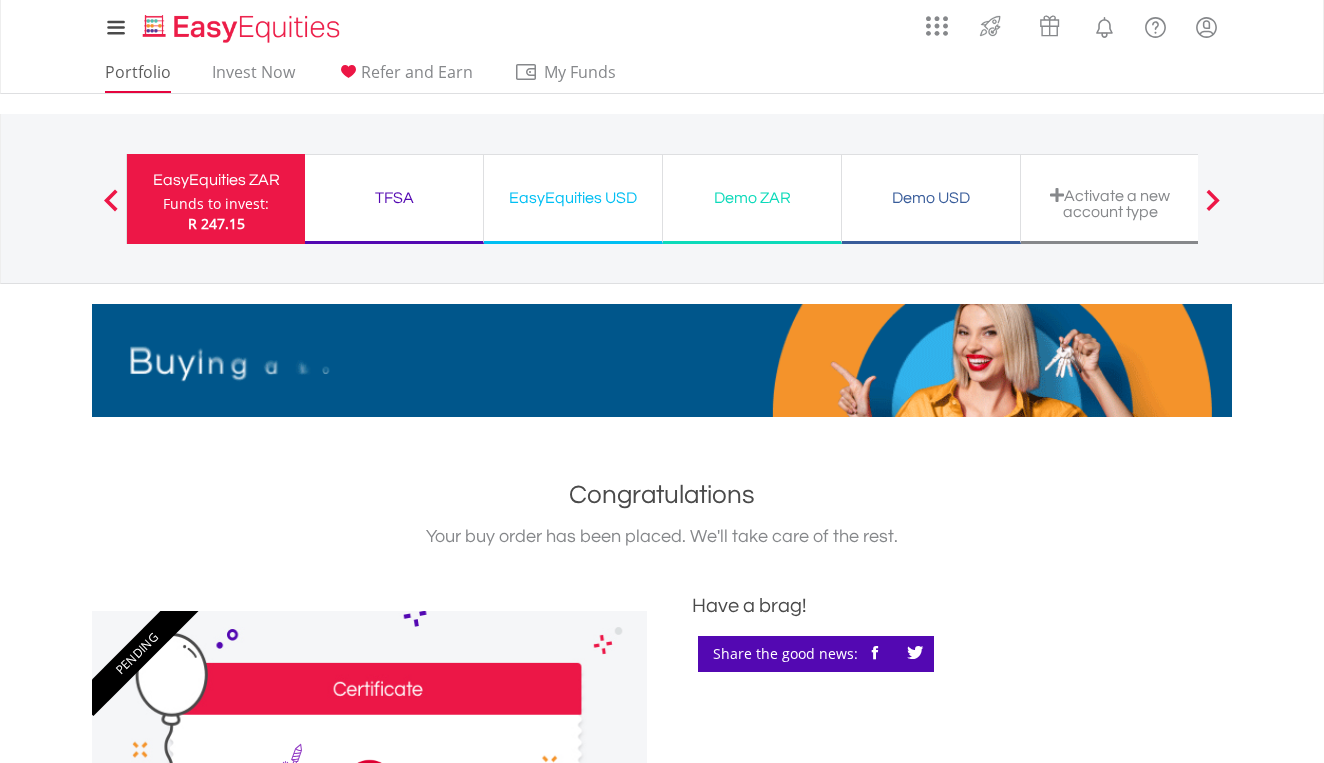 click on "Portfolio" at bounding box center [138, 77] 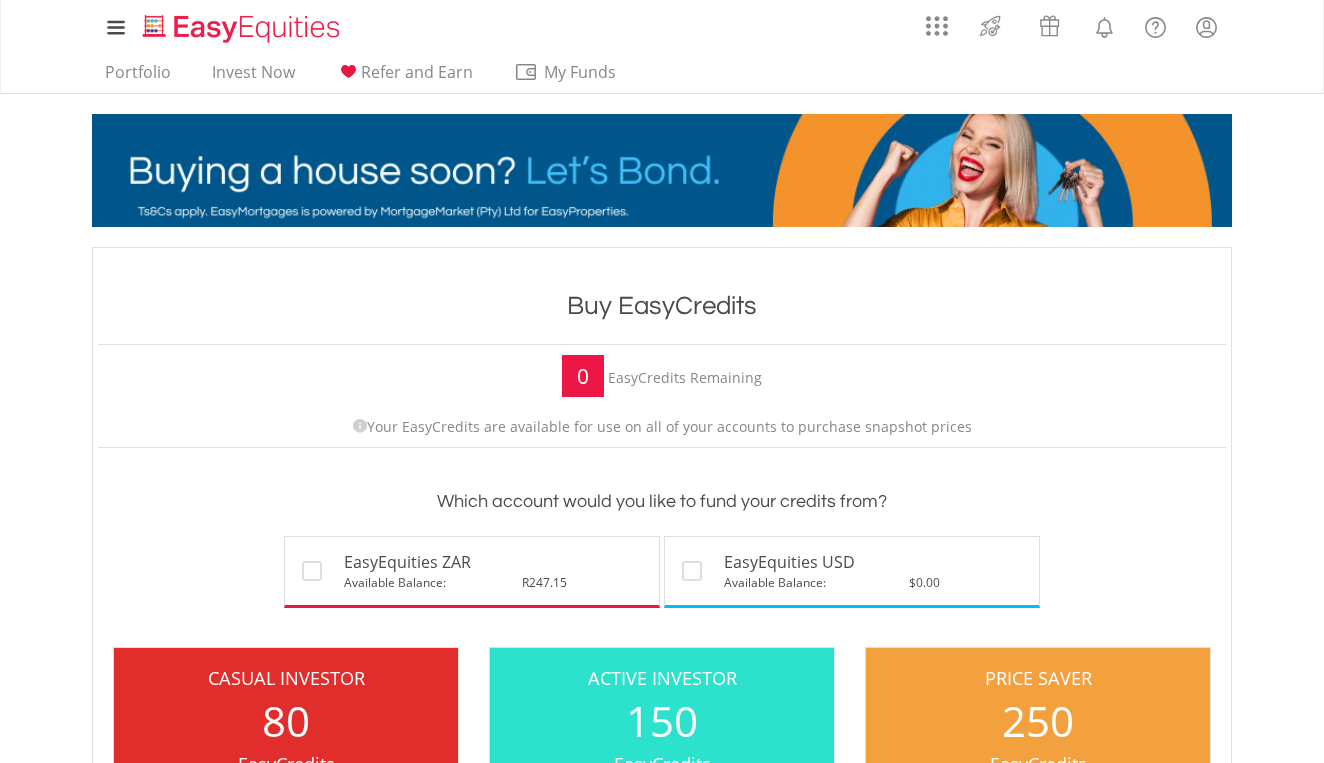 scroll, scrollTop: 0, scrollLeft: 0, axis: both 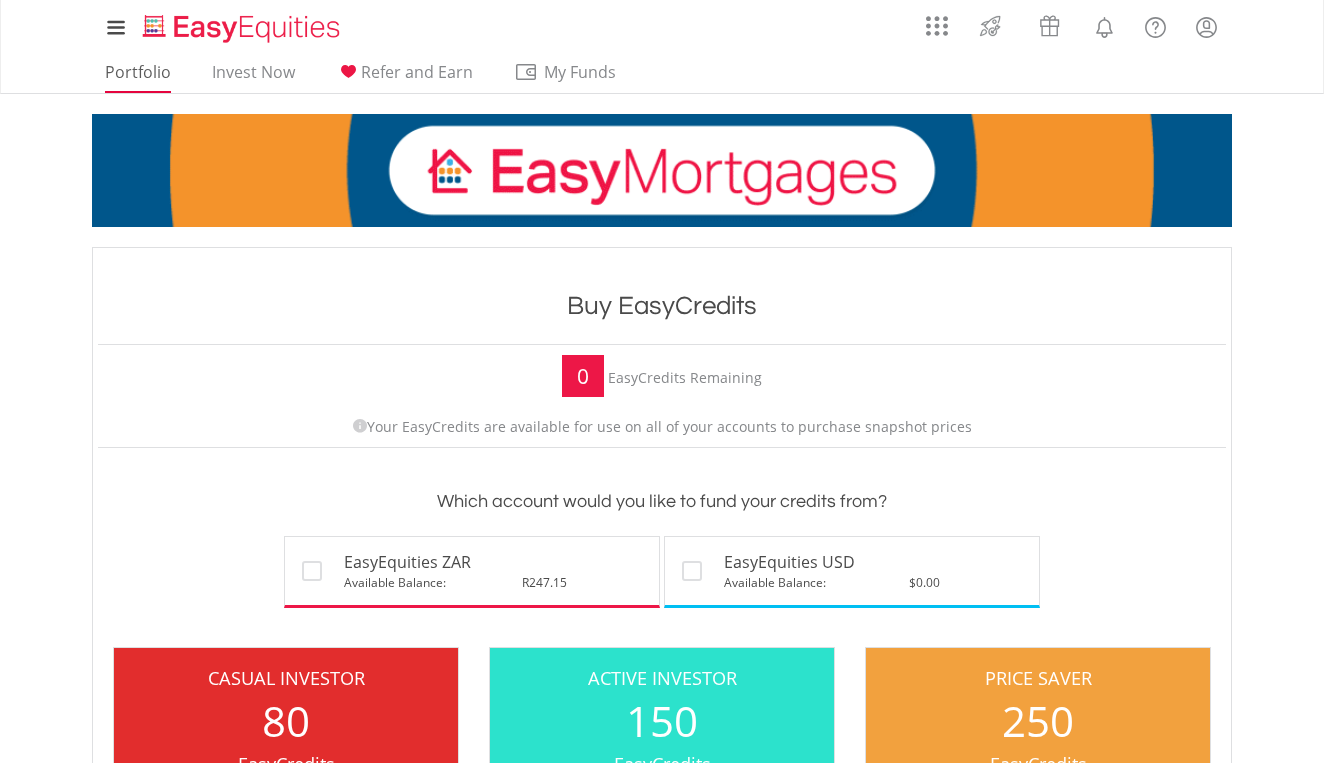 click on "Portfolio" at bounding box center [138, 77] 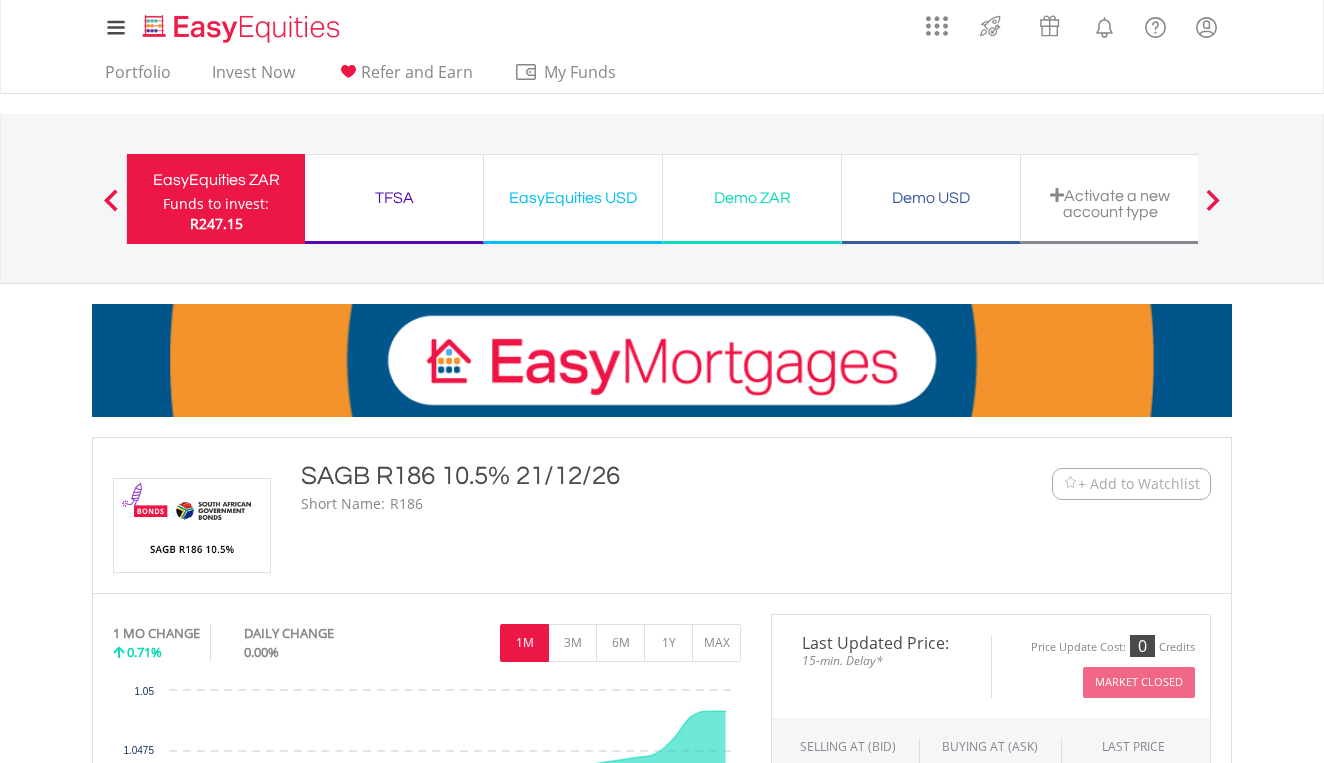 scroll, scrollTop: 0, scrollLeft: 0, axis: both 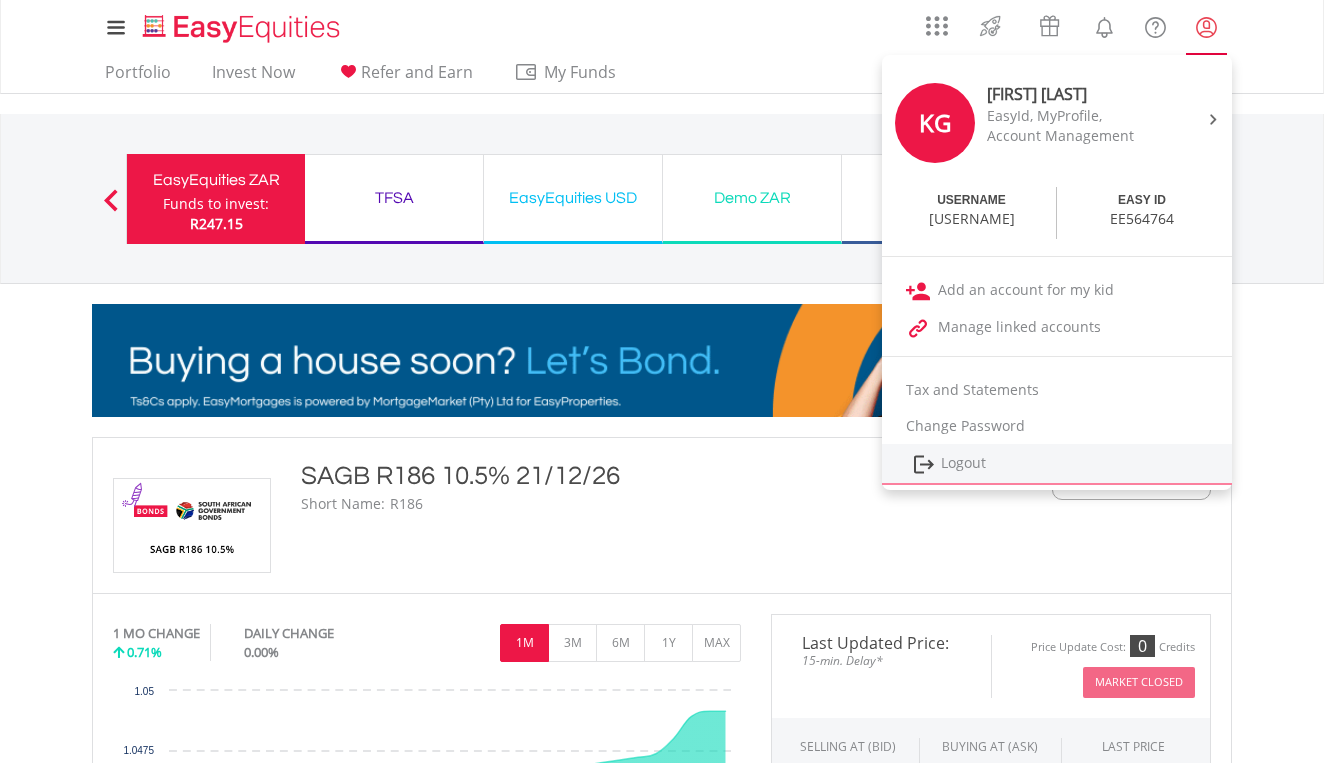 click on "Logout" at bounding box center [1057, 464] 